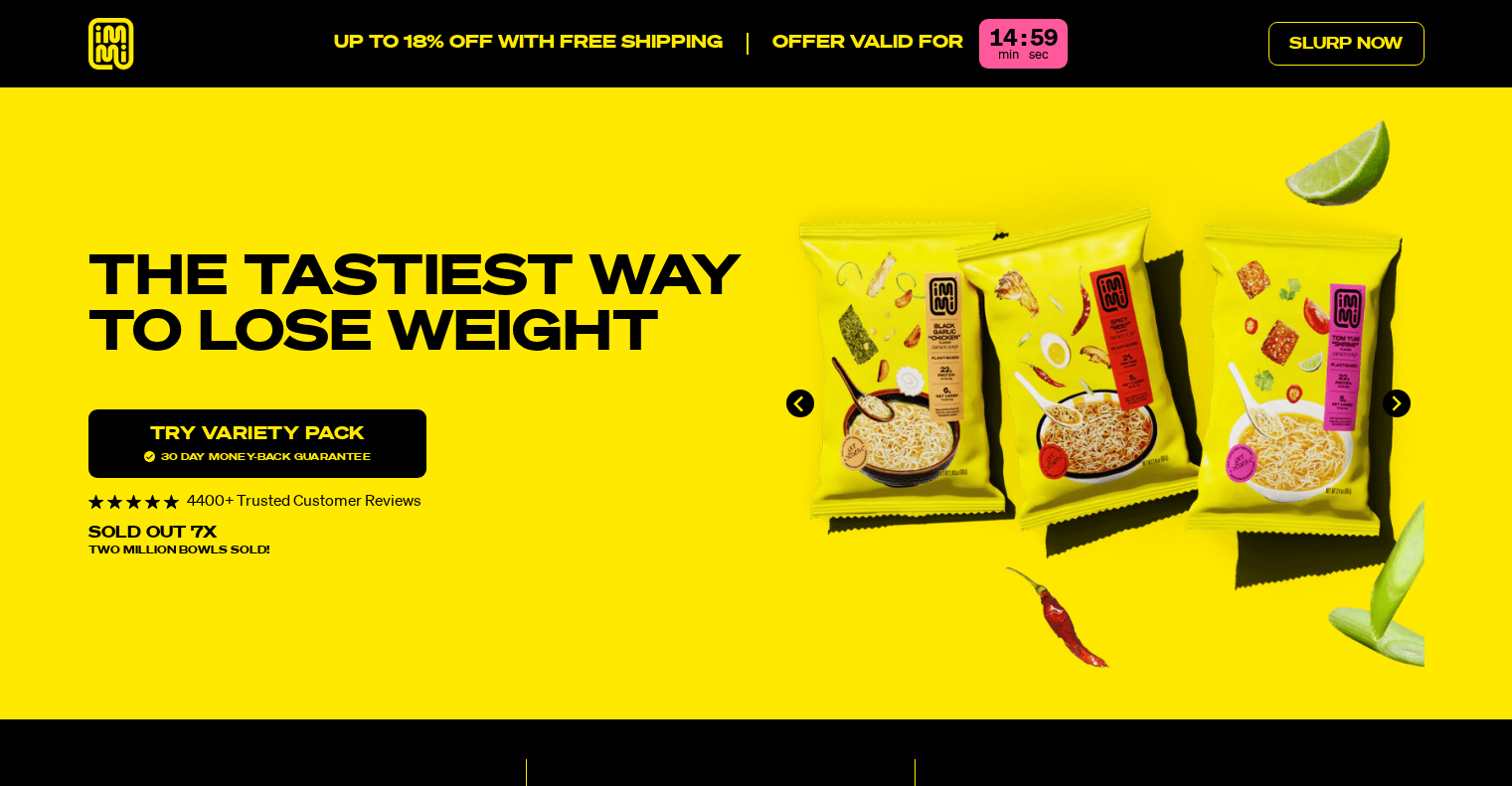 scroll, scrollTop: 0, scrollLeft: 0, axis: both 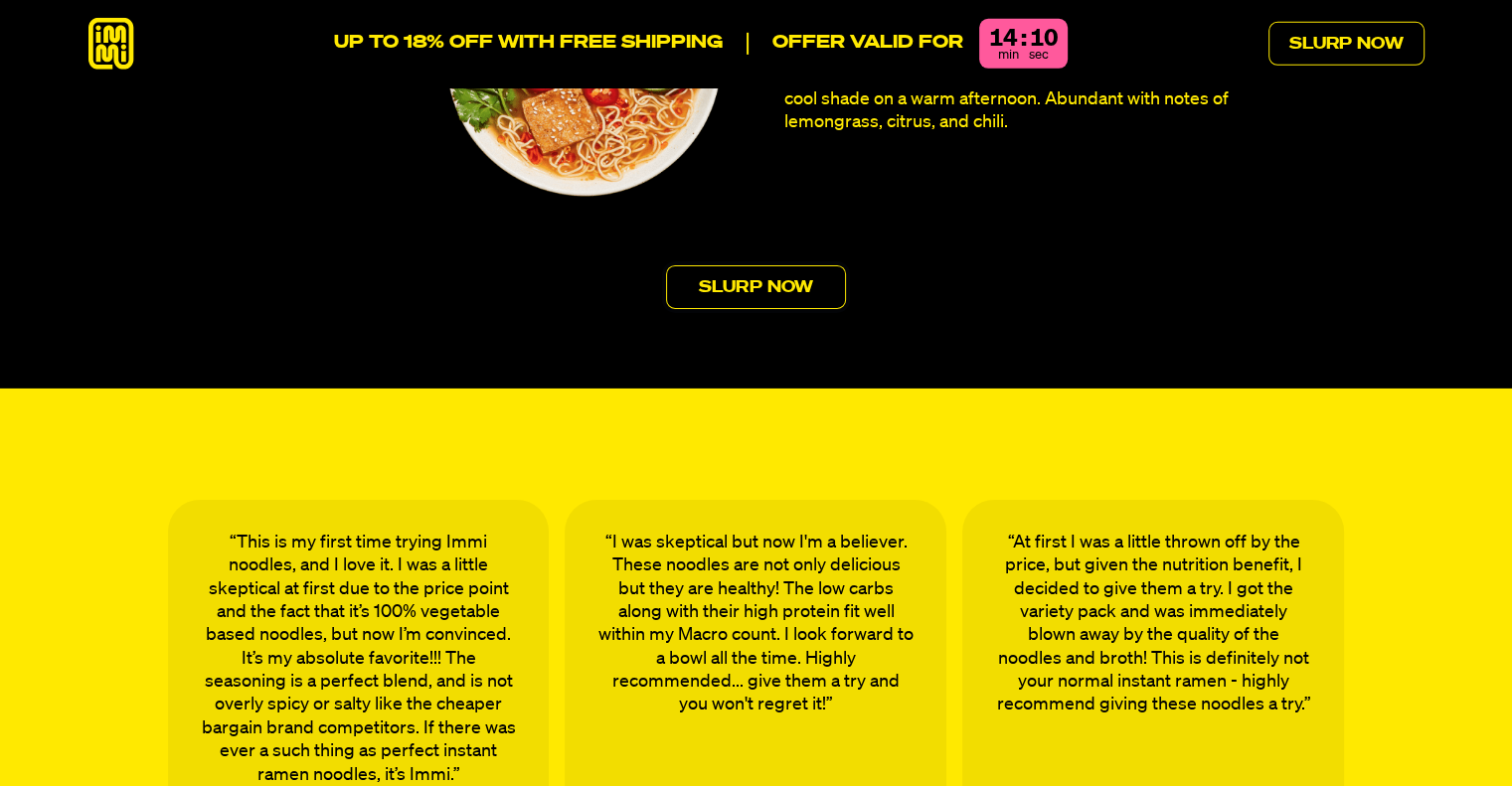 click on "Slurp Now" at bounding box center (756, 287) 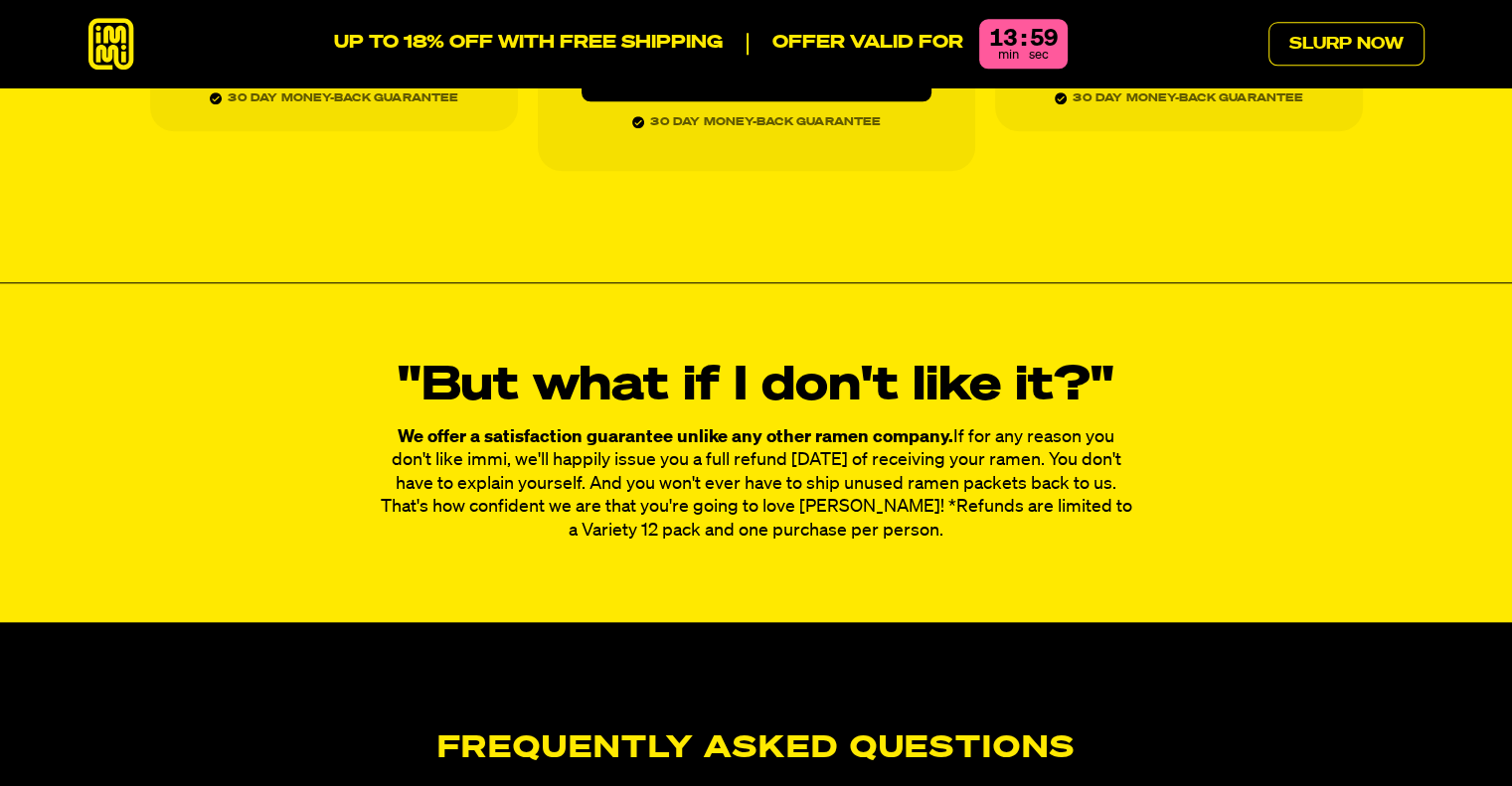 scroll, scrollTop: 9589, scrollLeft: 0, axis: vertical 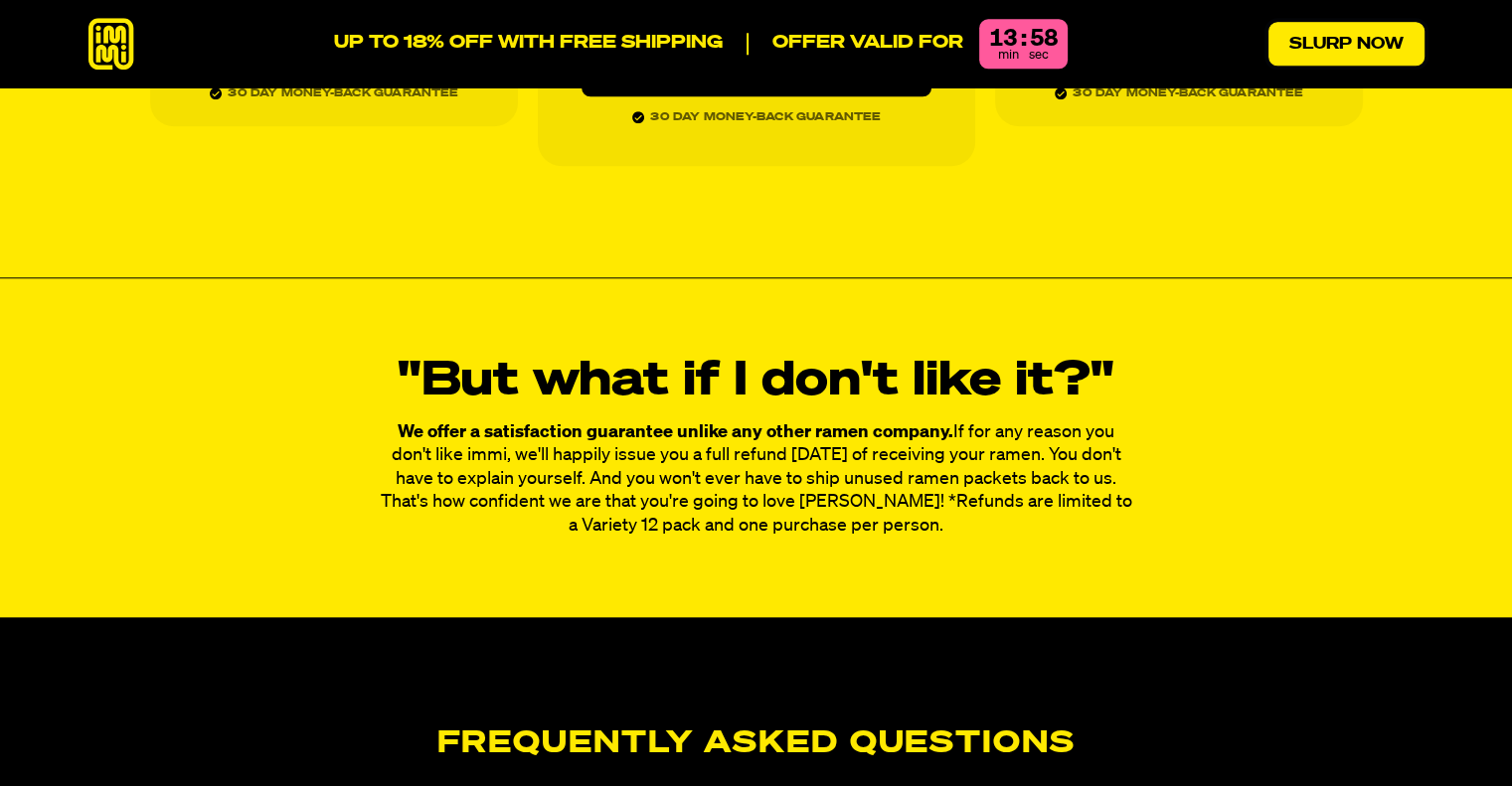 click on "Slurp Now" at bounding box center (1346, 44) 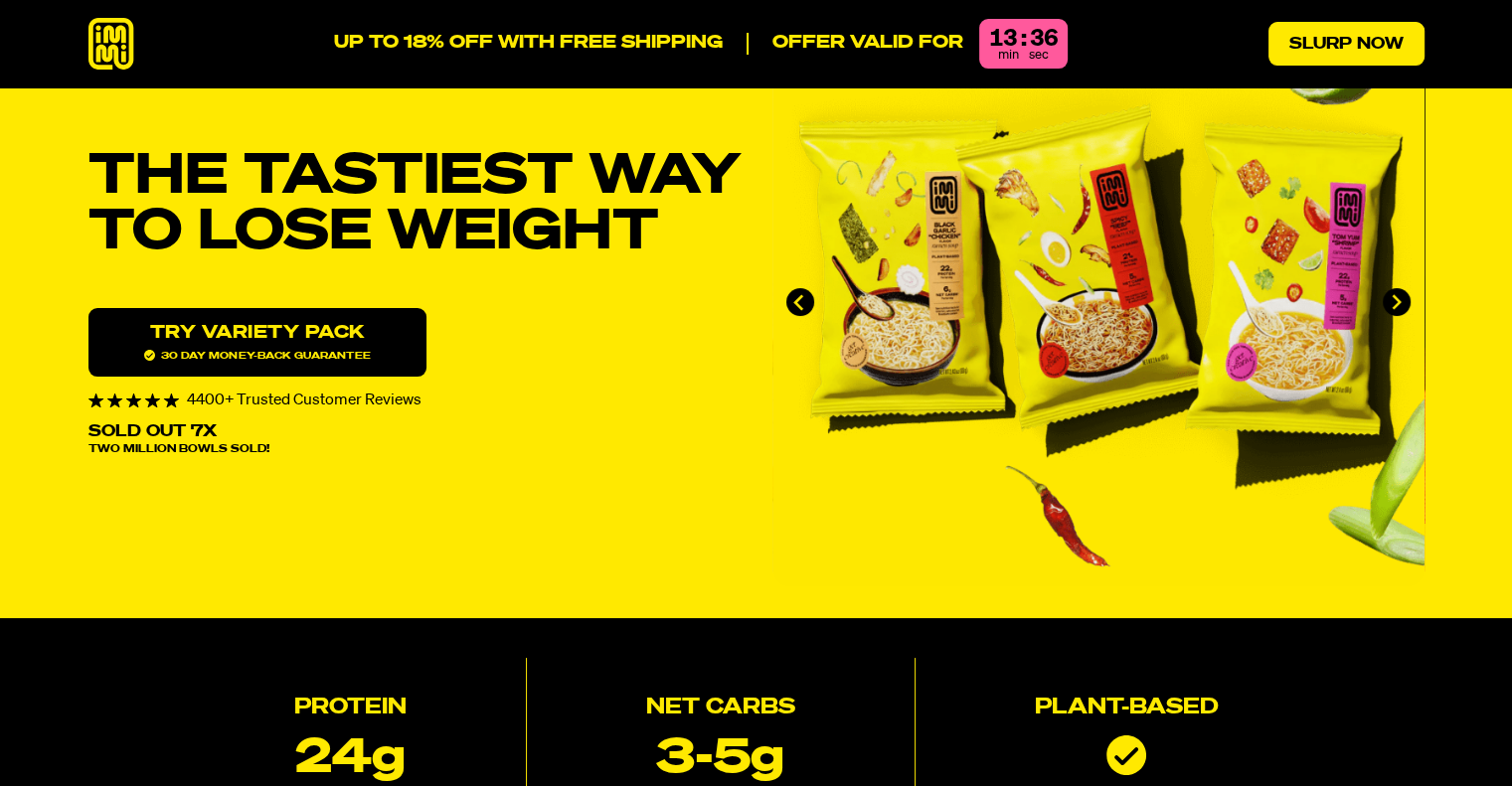 scroll, scrollTop: 0, scrollLeft: 0, axis: both 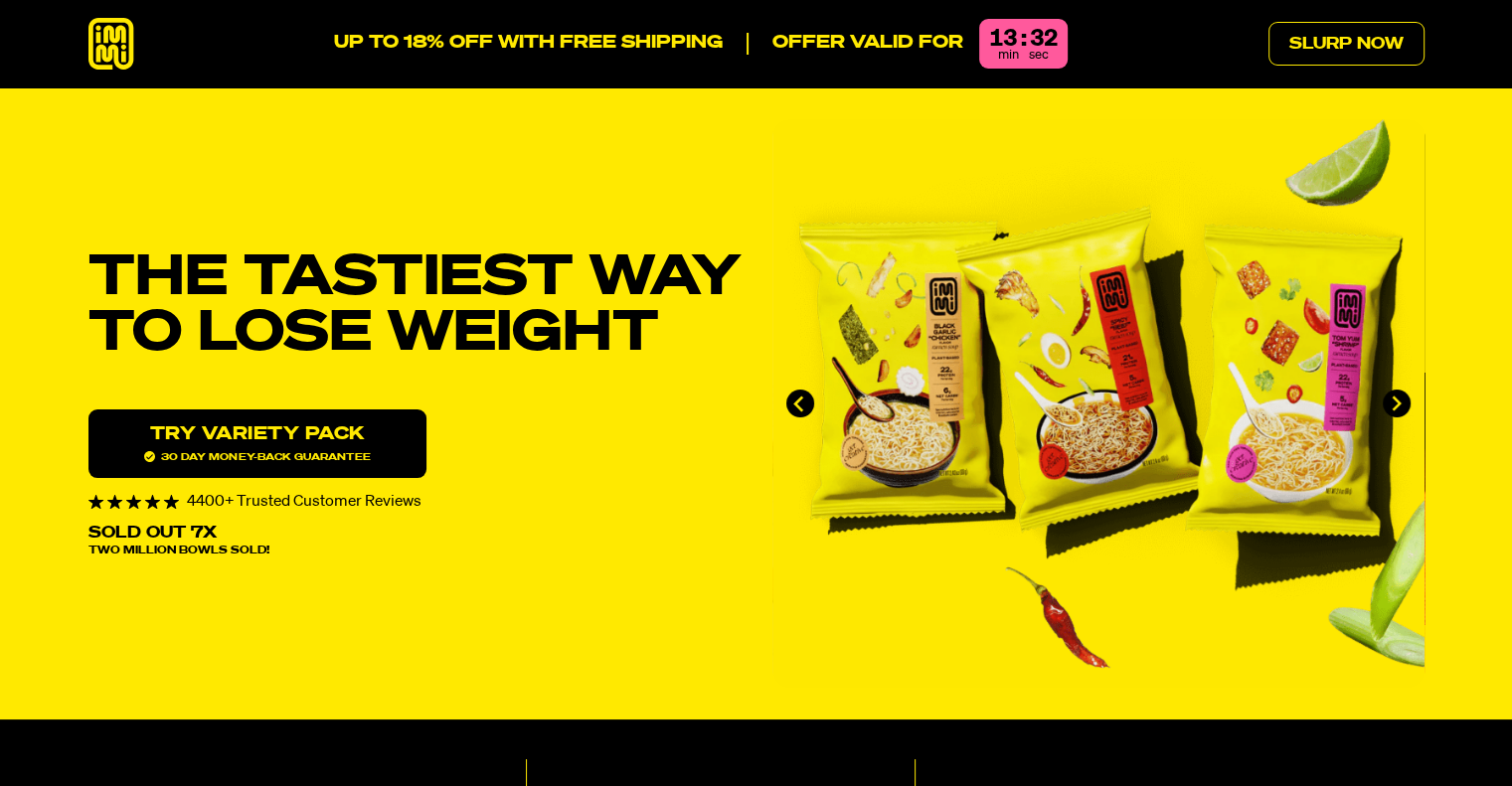 click 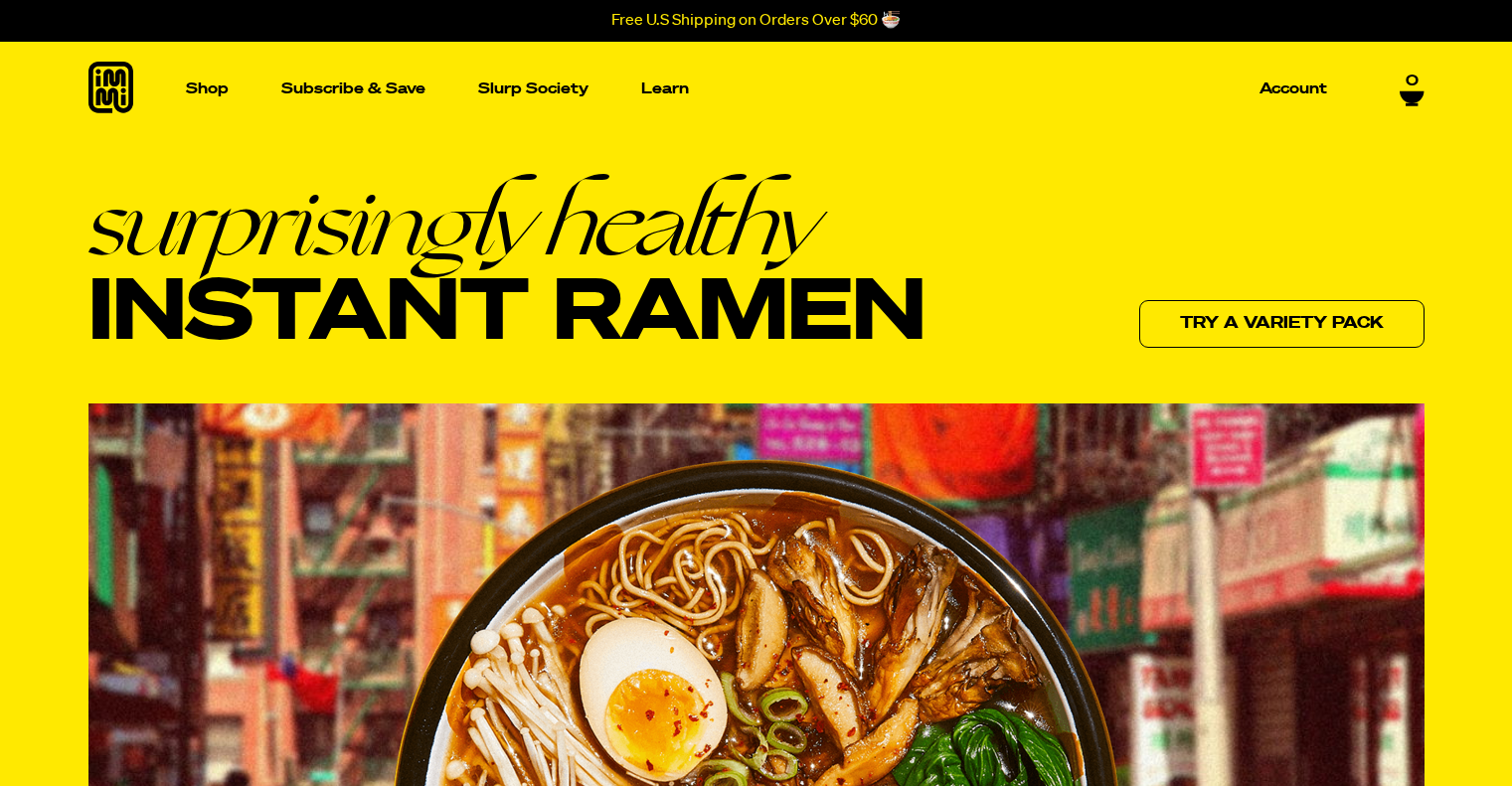 scroll, scrollTop: 0, scrollLeft: 0, axis: both 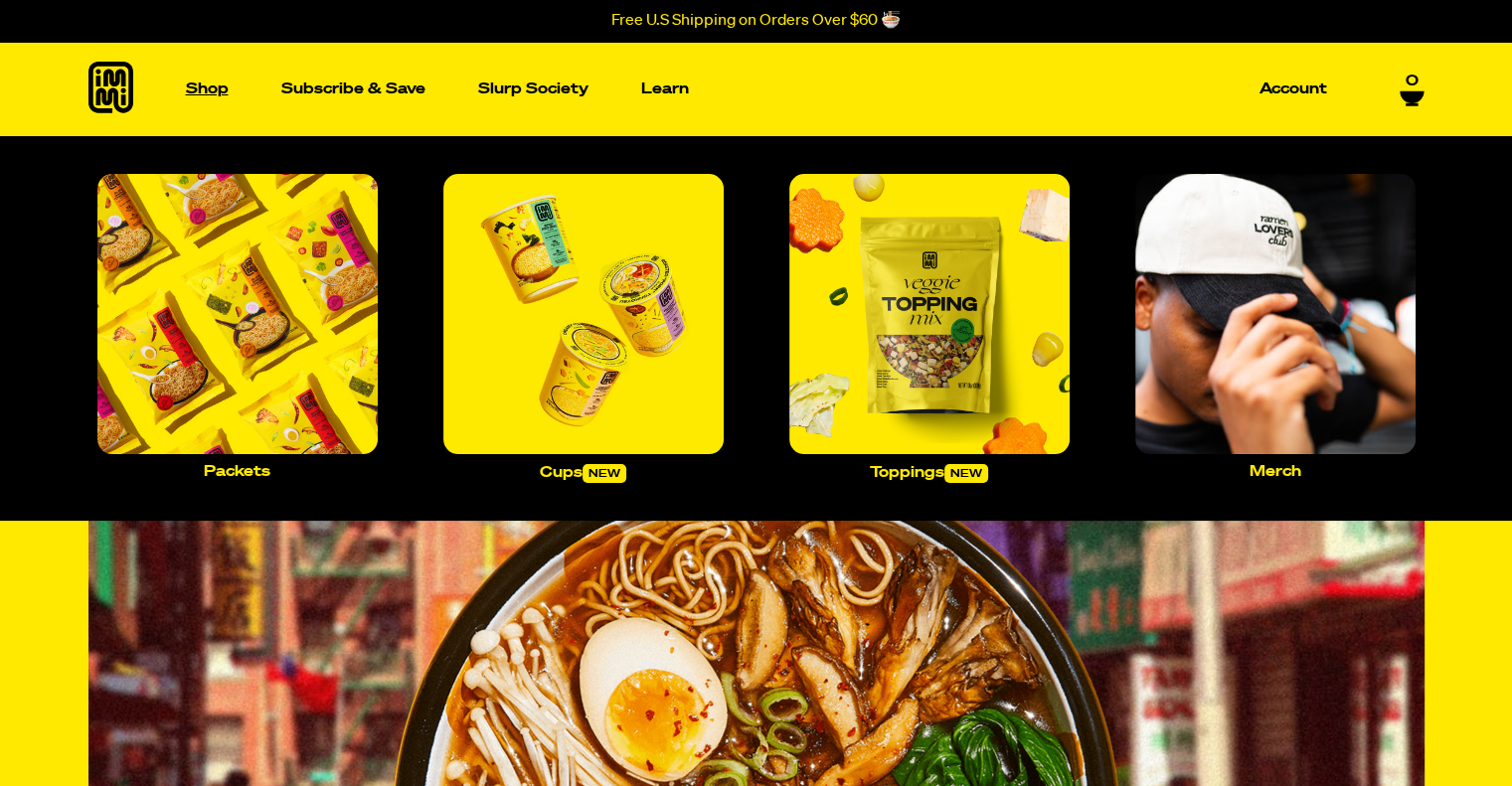 click on "Shop" at bounding box center (207, 88) 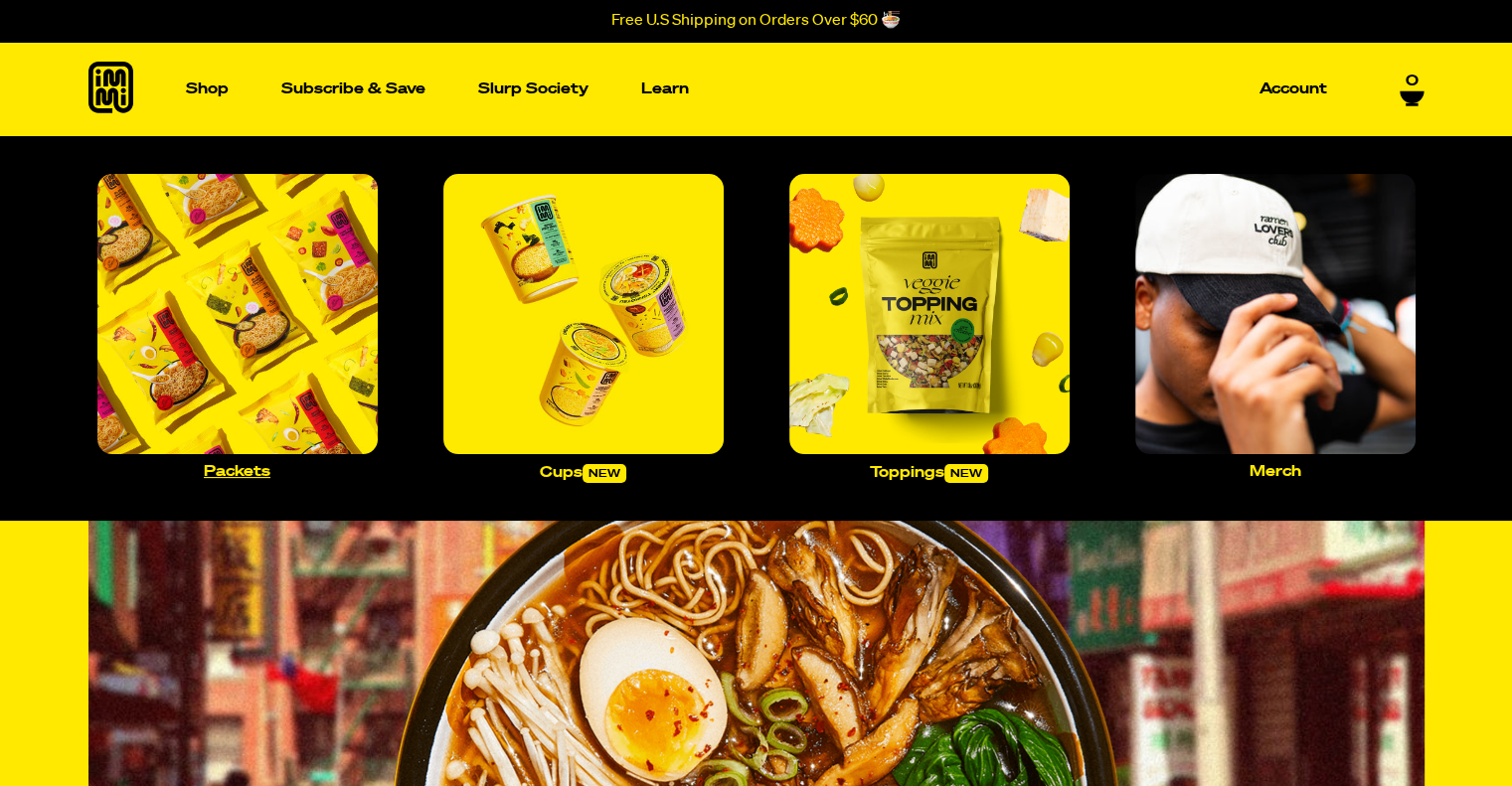 click at bounding box center (238, 314) 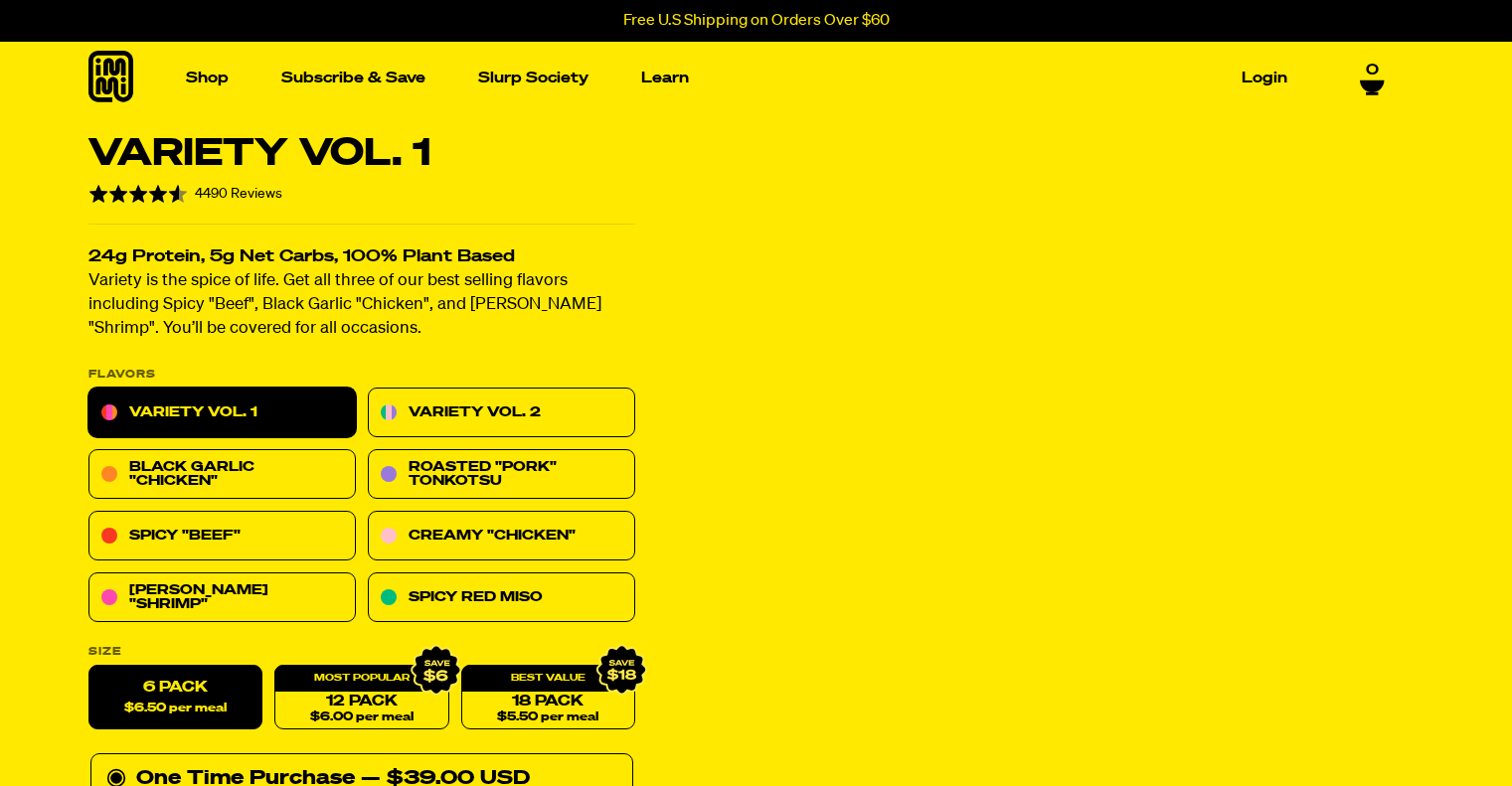 scroll, scrollTop: 0, scrollLeft: 0, axis: both 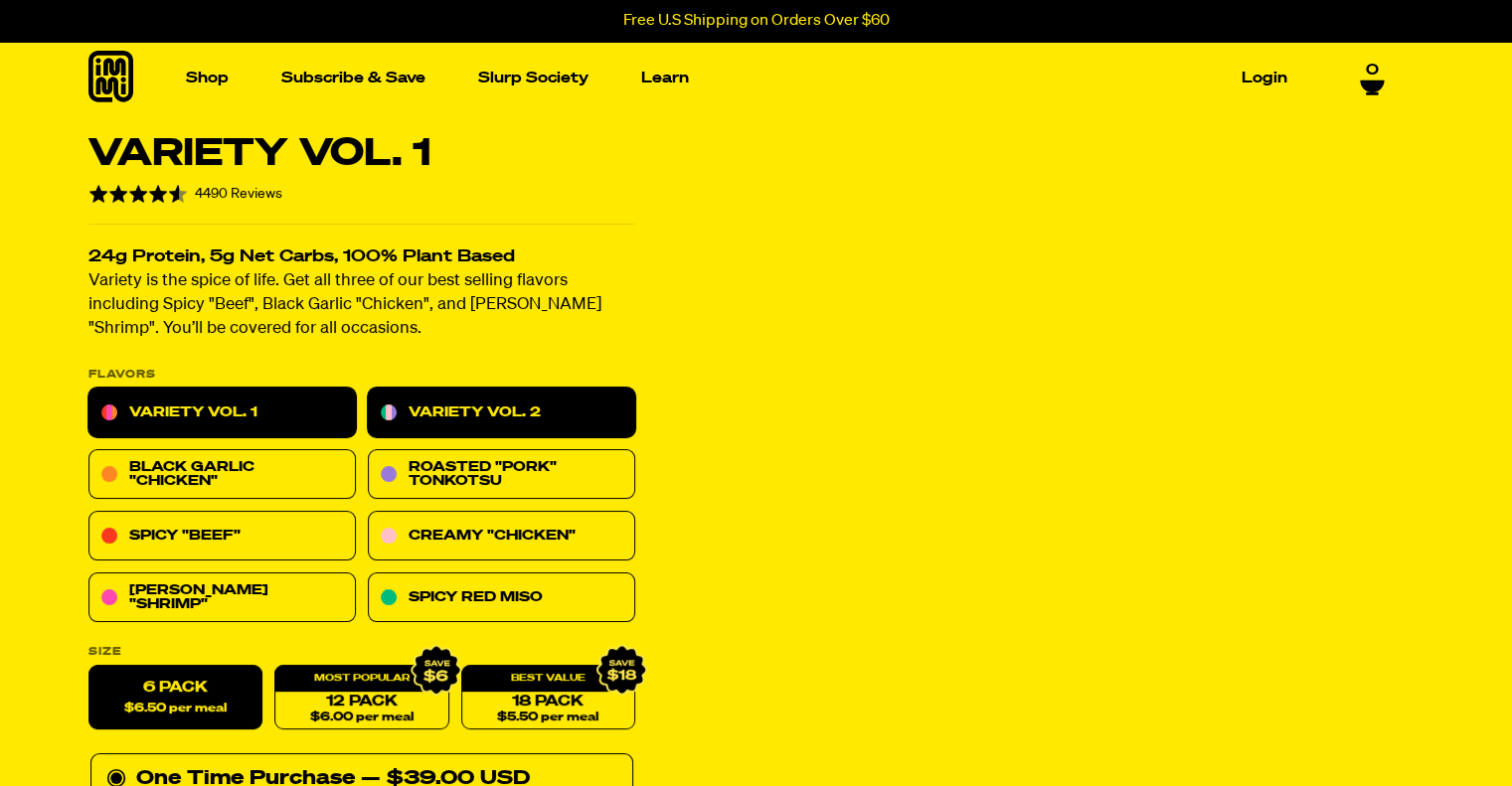 click on "Variety Vol. 2" at bounding box center [501, 413] 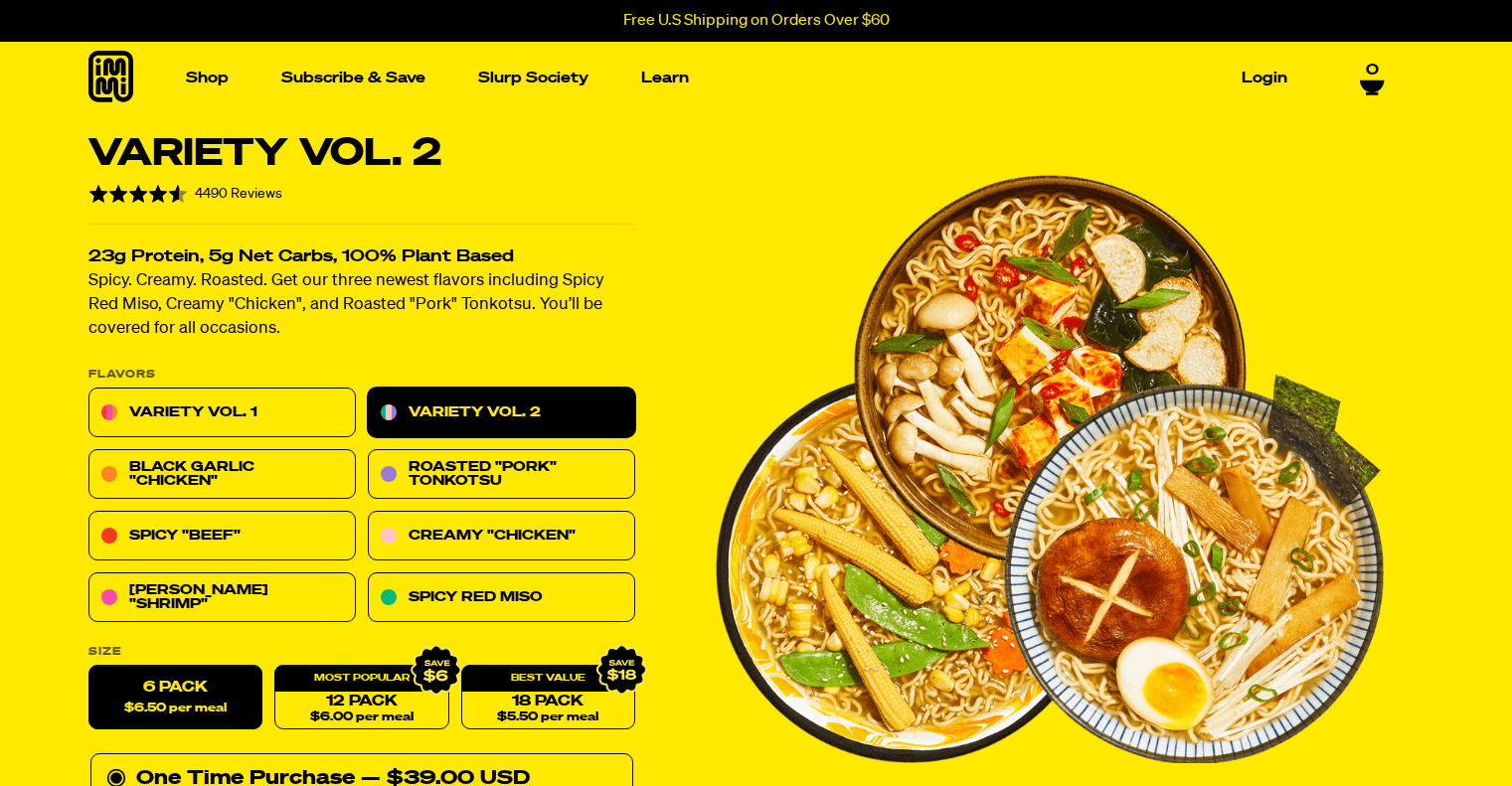 scroll, scrollTop: 0, scrollLeft: 0, axis: both 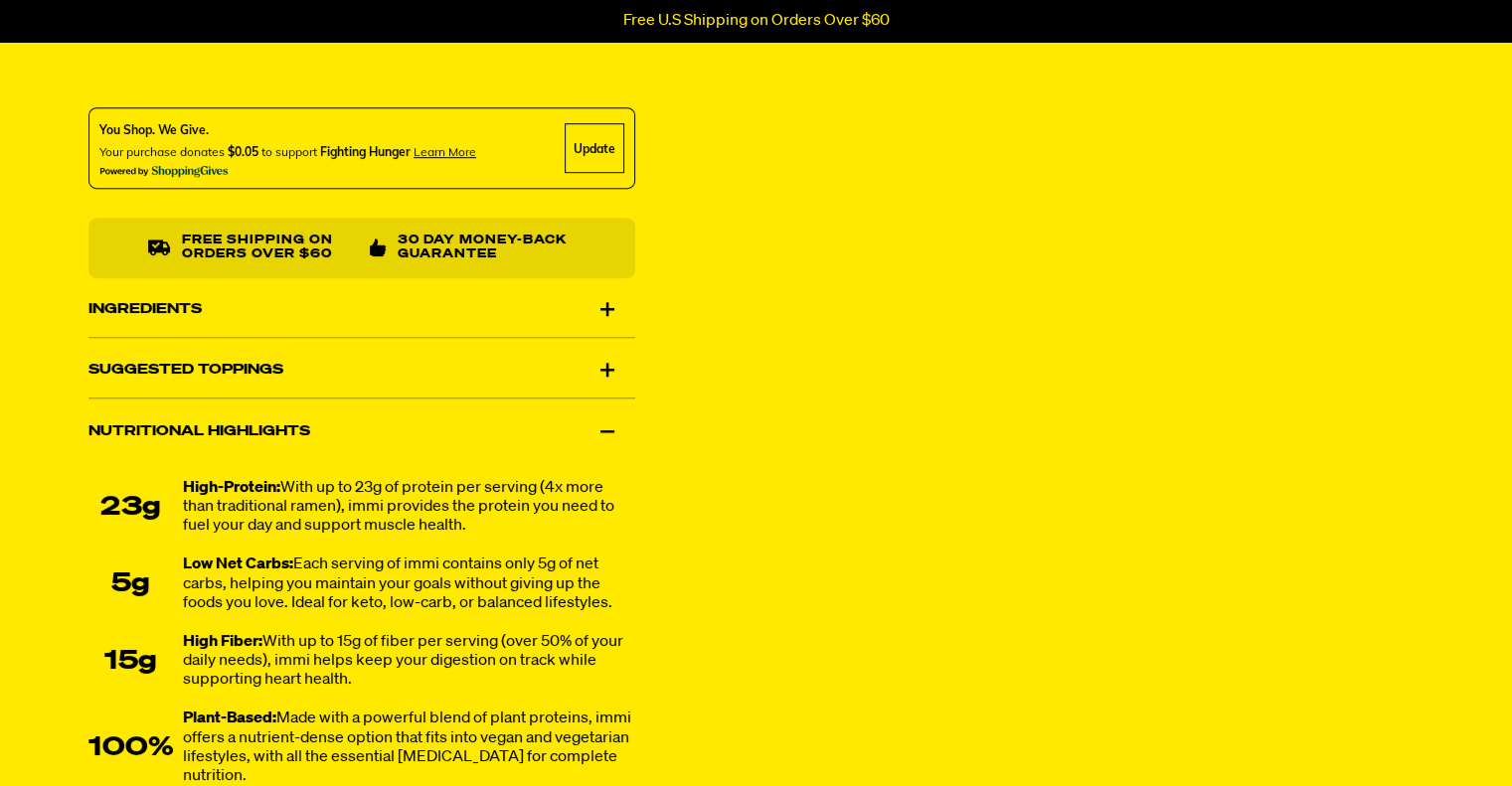 click on "Suggested Toppings" at bounding box center (362, 371) 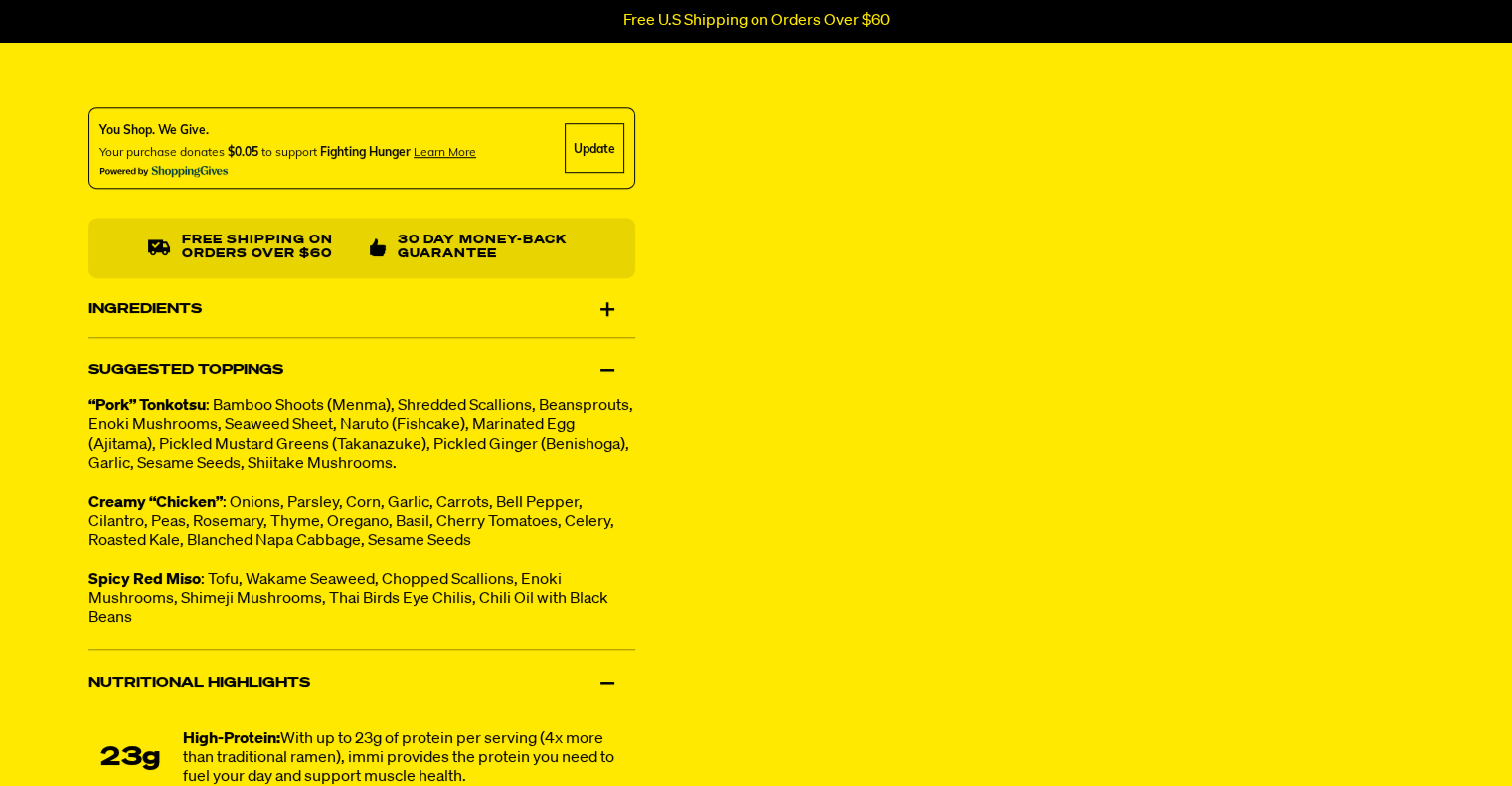 click on "Ingredients" at bounding box center [362, 309] 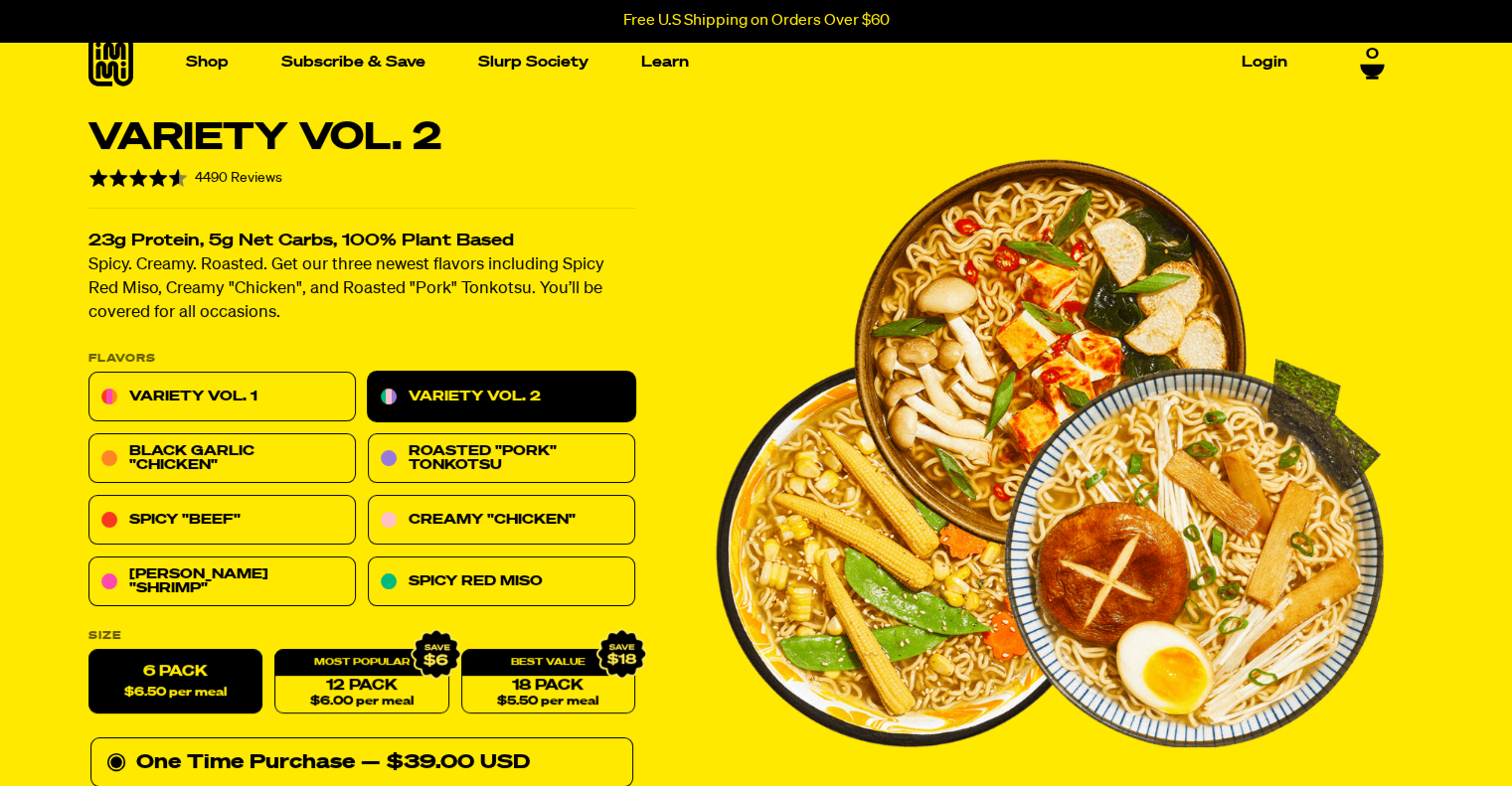 scroll, scrollTop: 0, scrollLeft: 0, axis: both 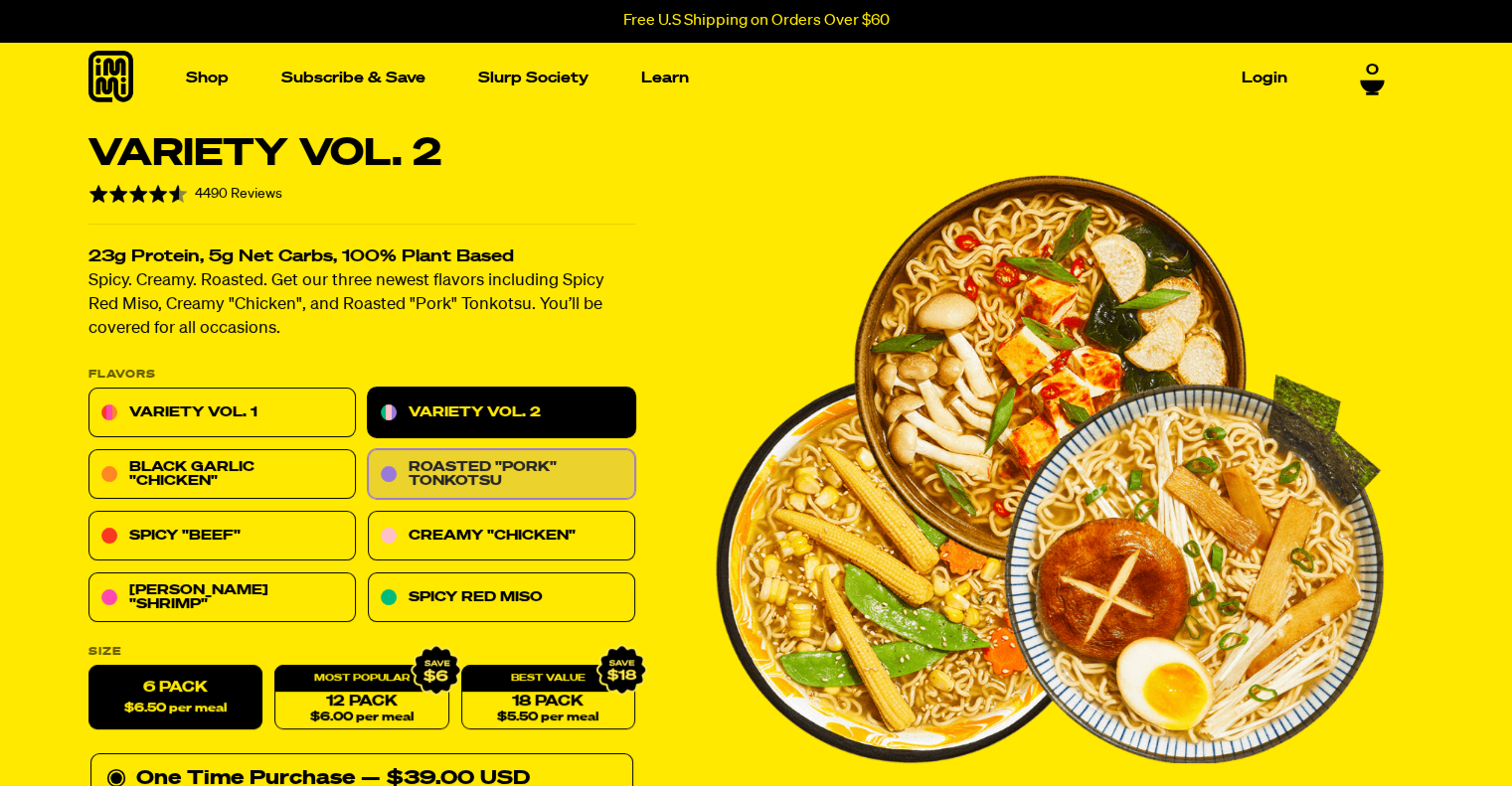 click on "Roasted "Pork" Tonkotsu" at bounding box center [501, 475] 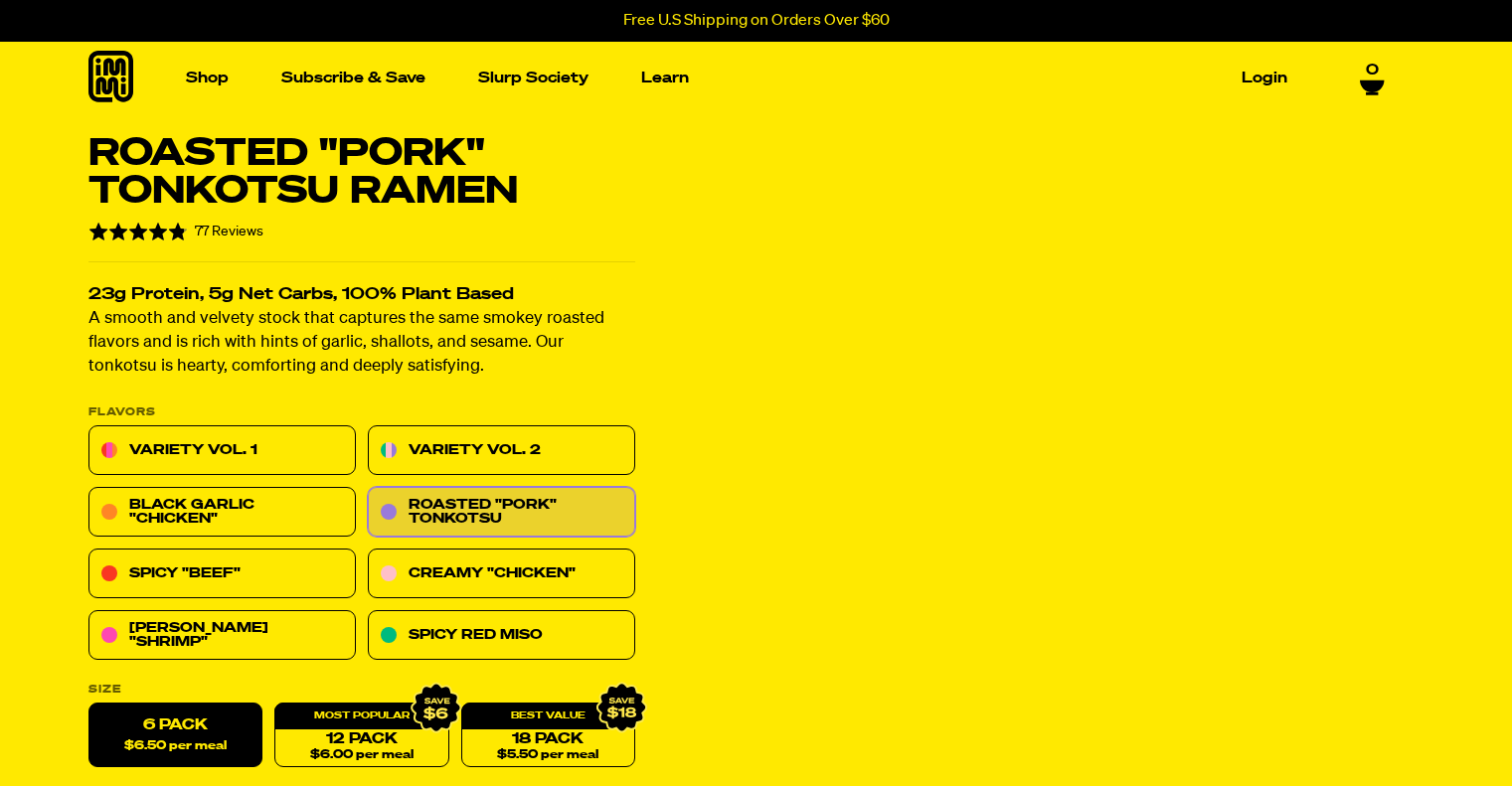 scroll, scrollTop: 0, scrollLeft: 0, axis: both 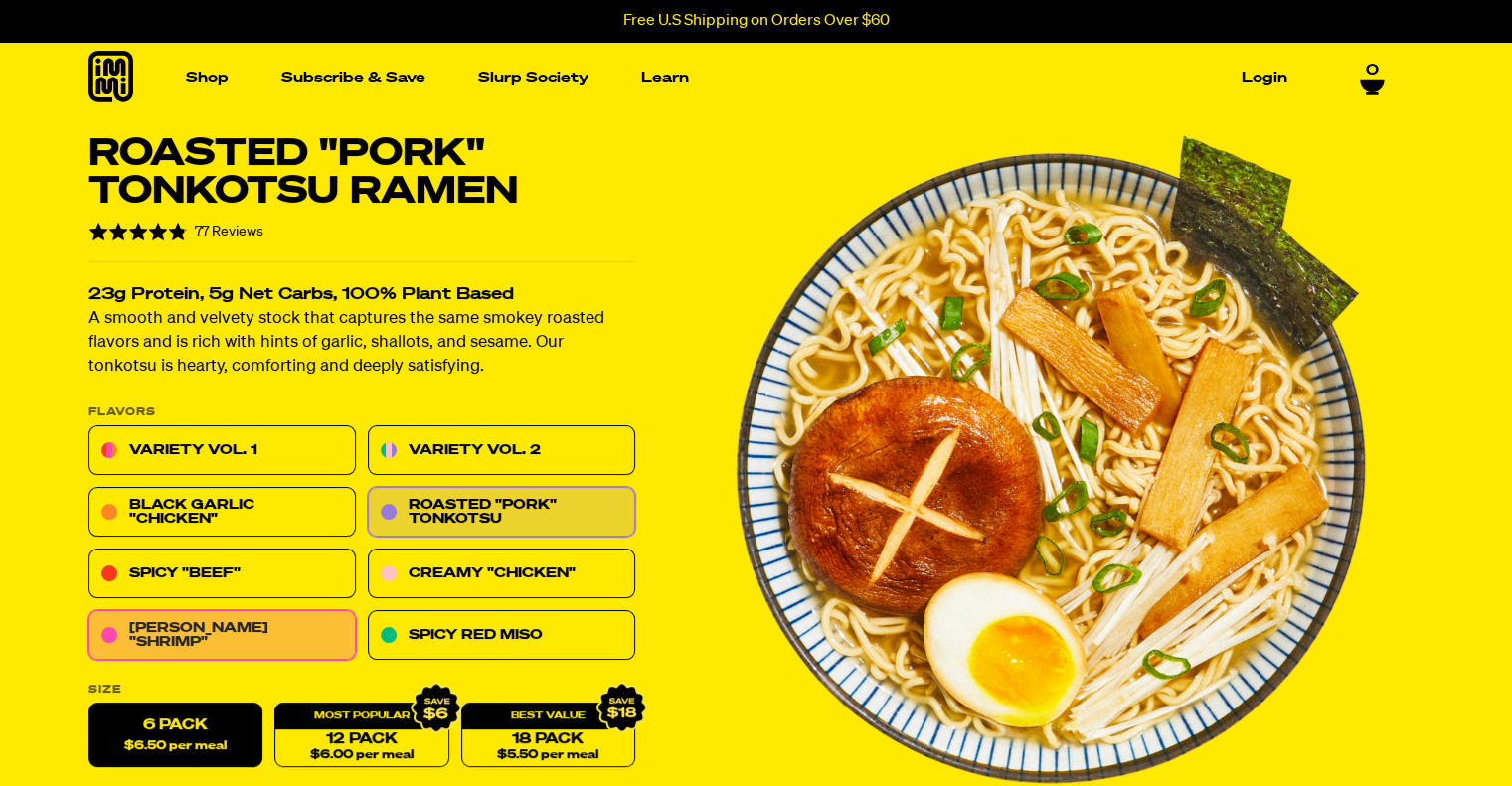 click on "Tom Yum "Shrimp"" at bounding box center (222, 636) 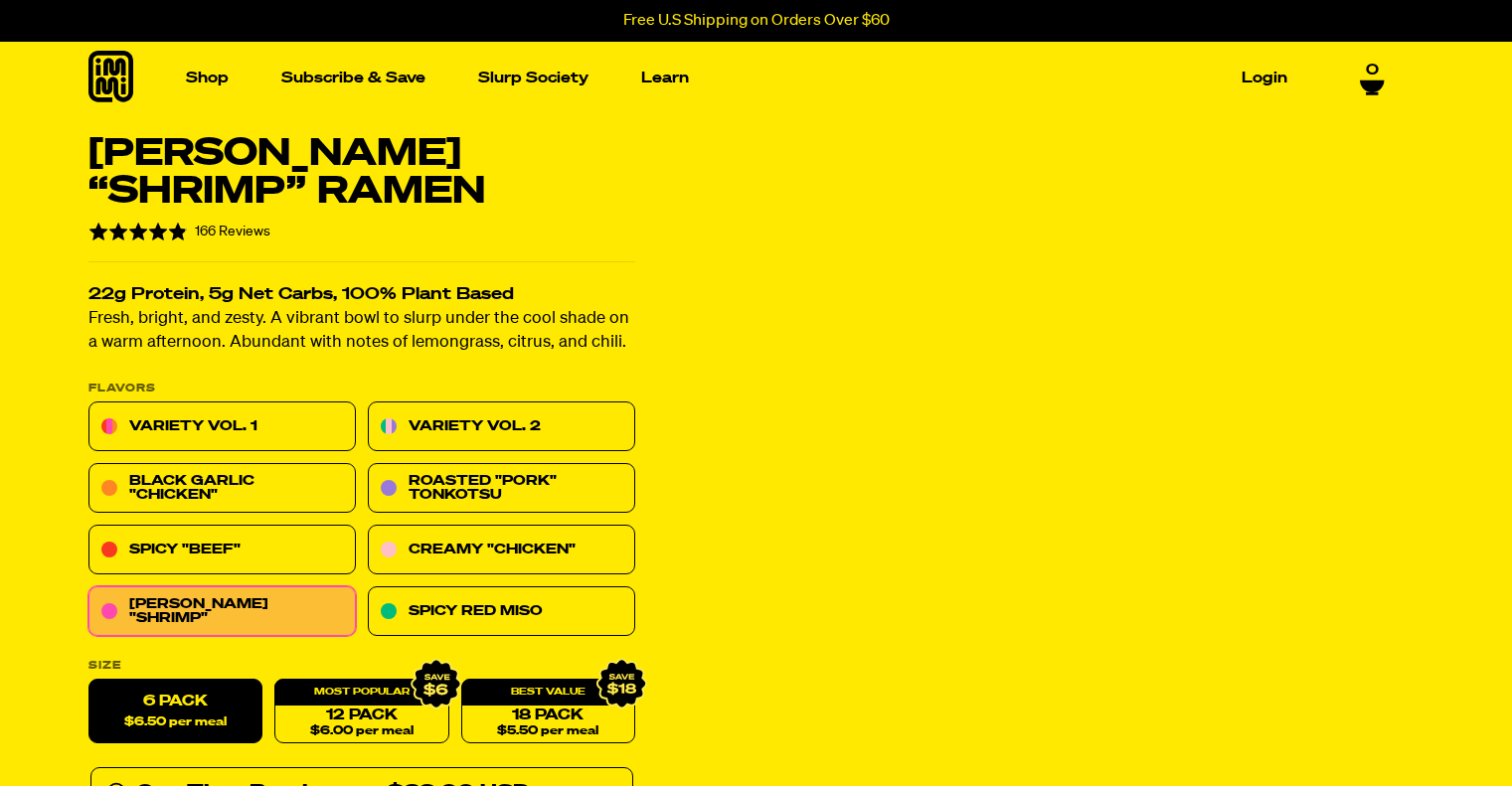 scroll, scrollTop: 0, scrollLeft: 0, axis: both 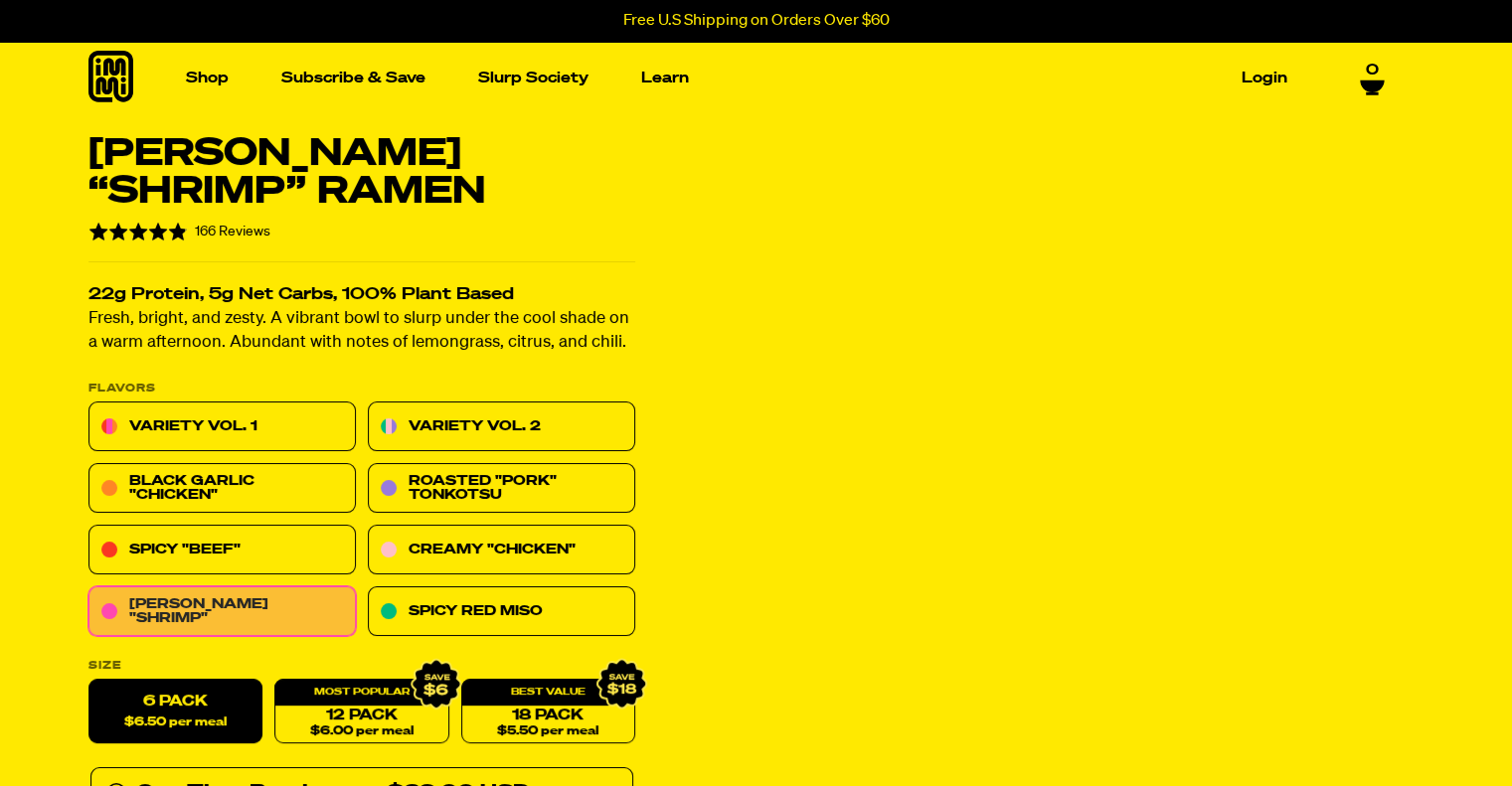click on "[PERSON_NAME] "Shrimp"" at bounding box center [222, 612] 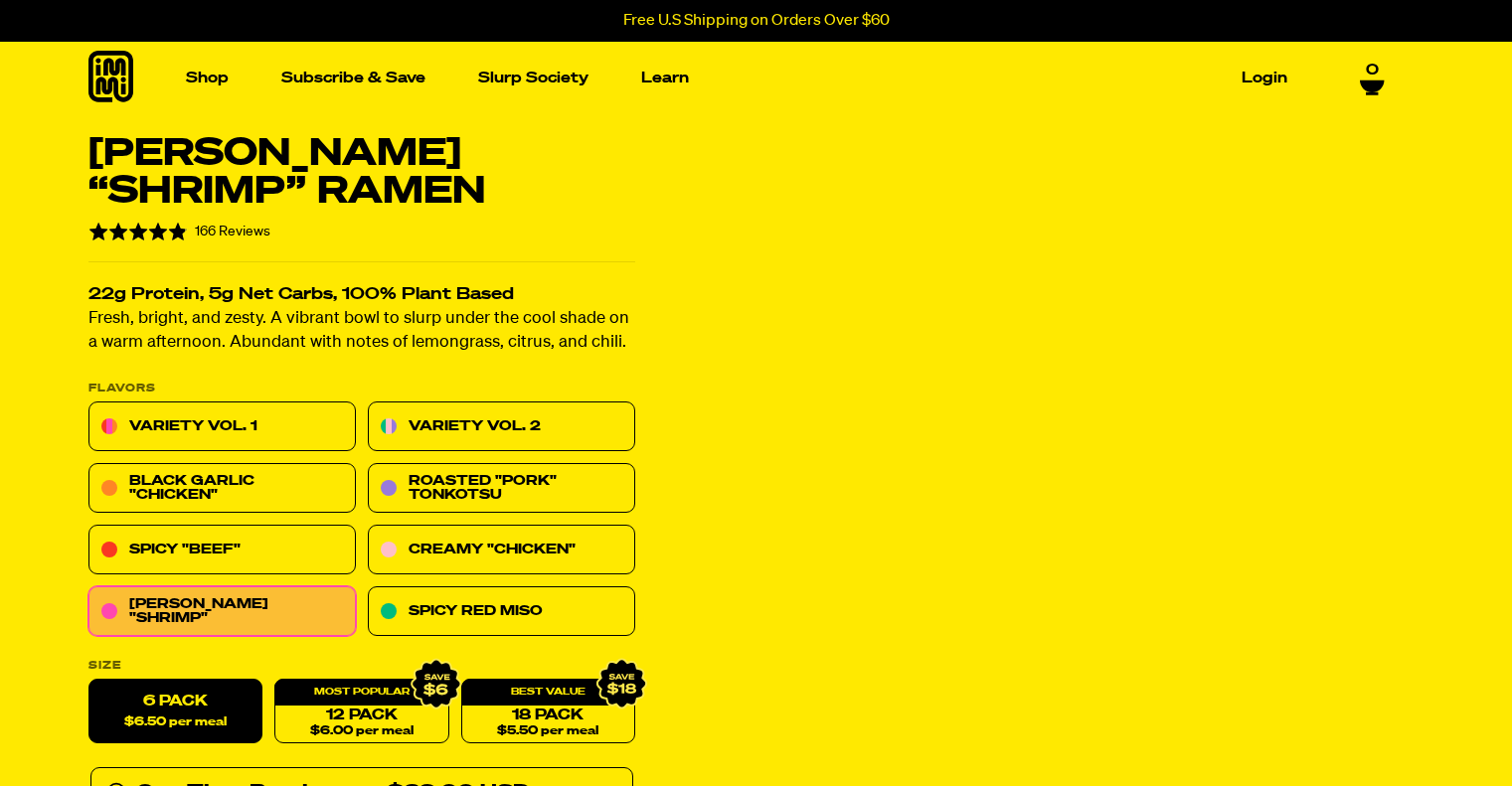 scroll, scrollTop: 0, scrollLeft: 0, axis: both 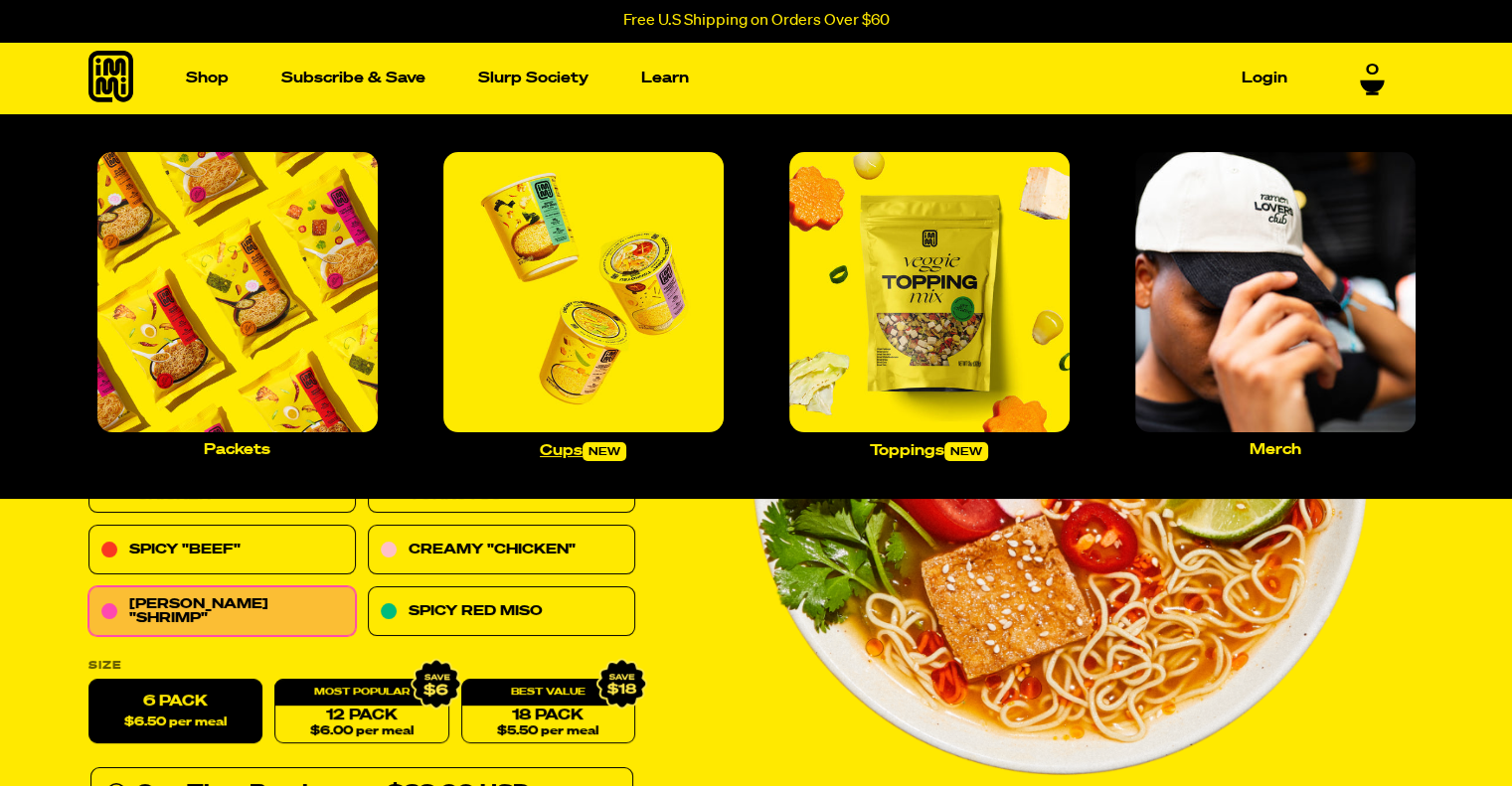 click on "Cups
new" at bounding box center (583, 451) 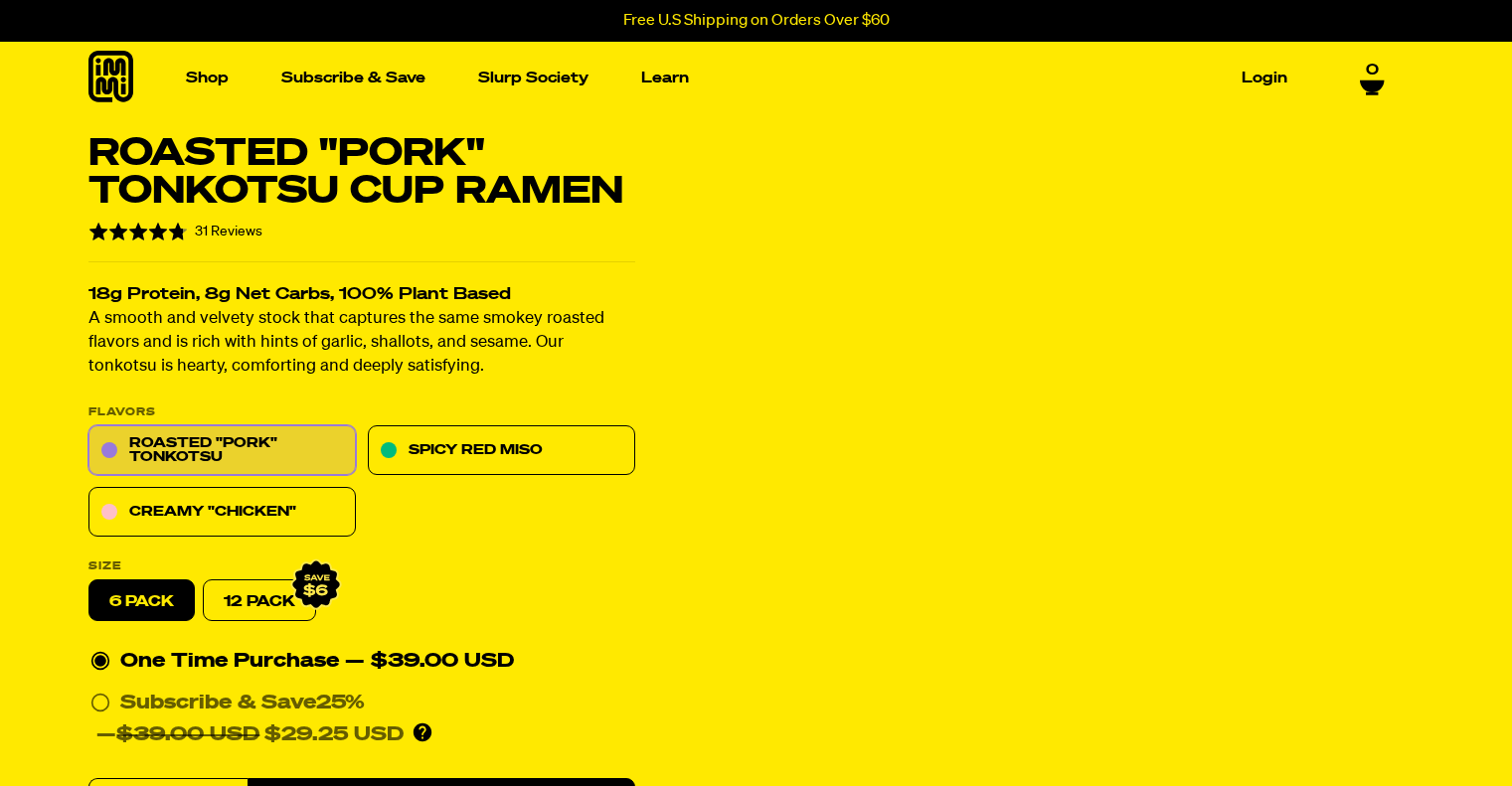 scroll, scrollTop: 0, scrollLeft: 0, axis: both 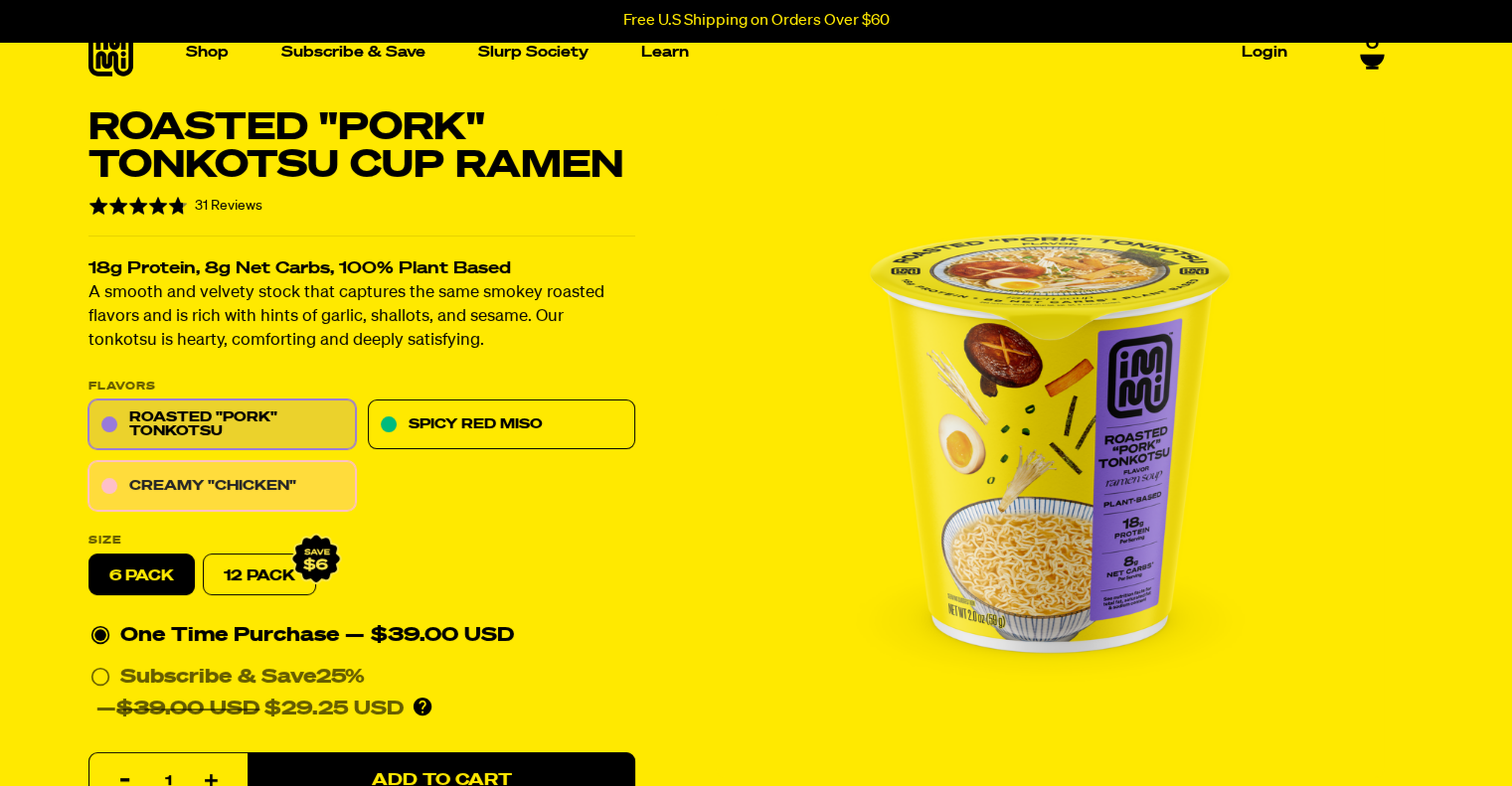 click on "Creamy "Chicken"" at bounding box center [222, 487] 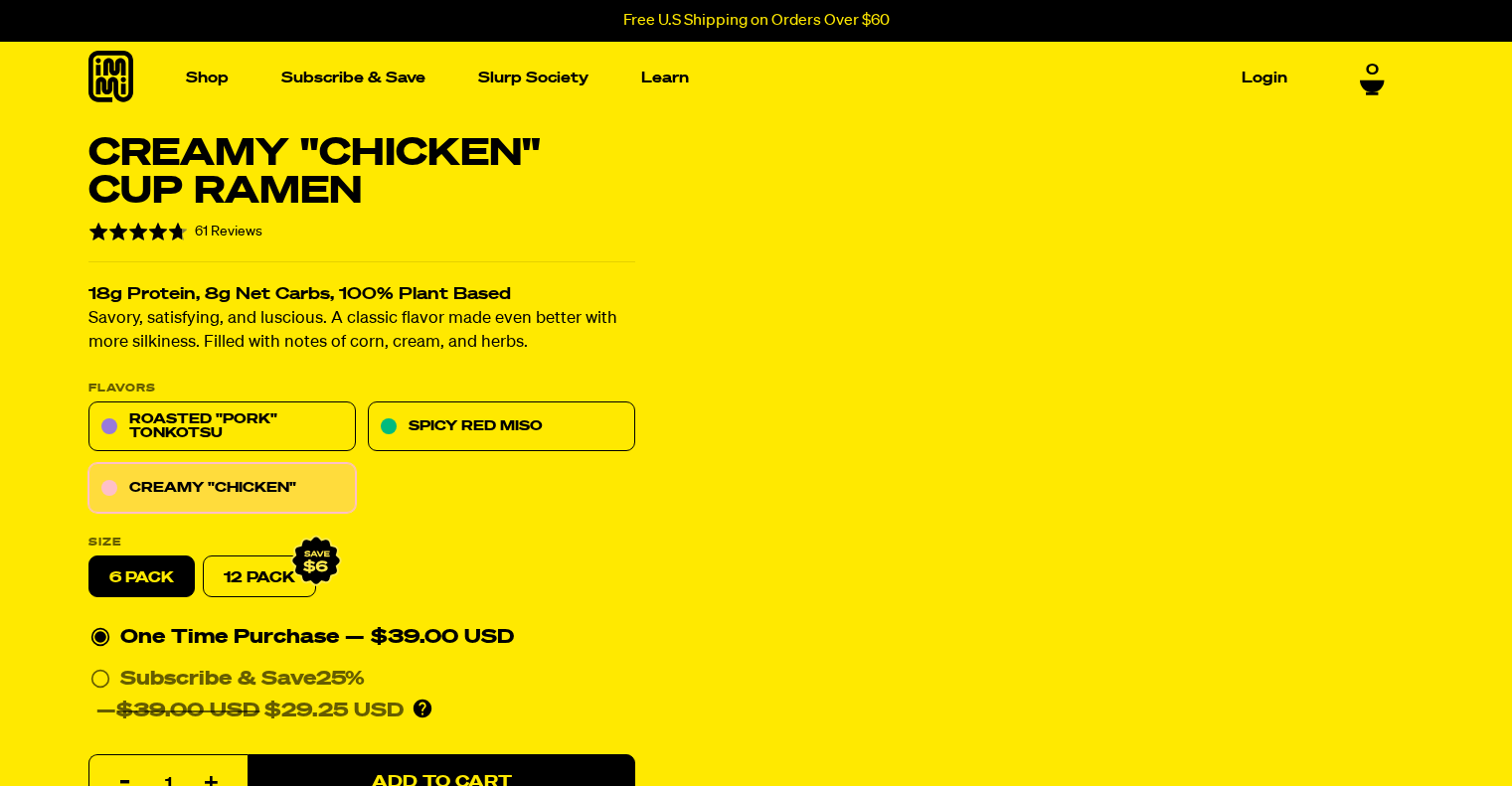 scroll, scrollTop: 0, scrollLeft: 0, axis: both 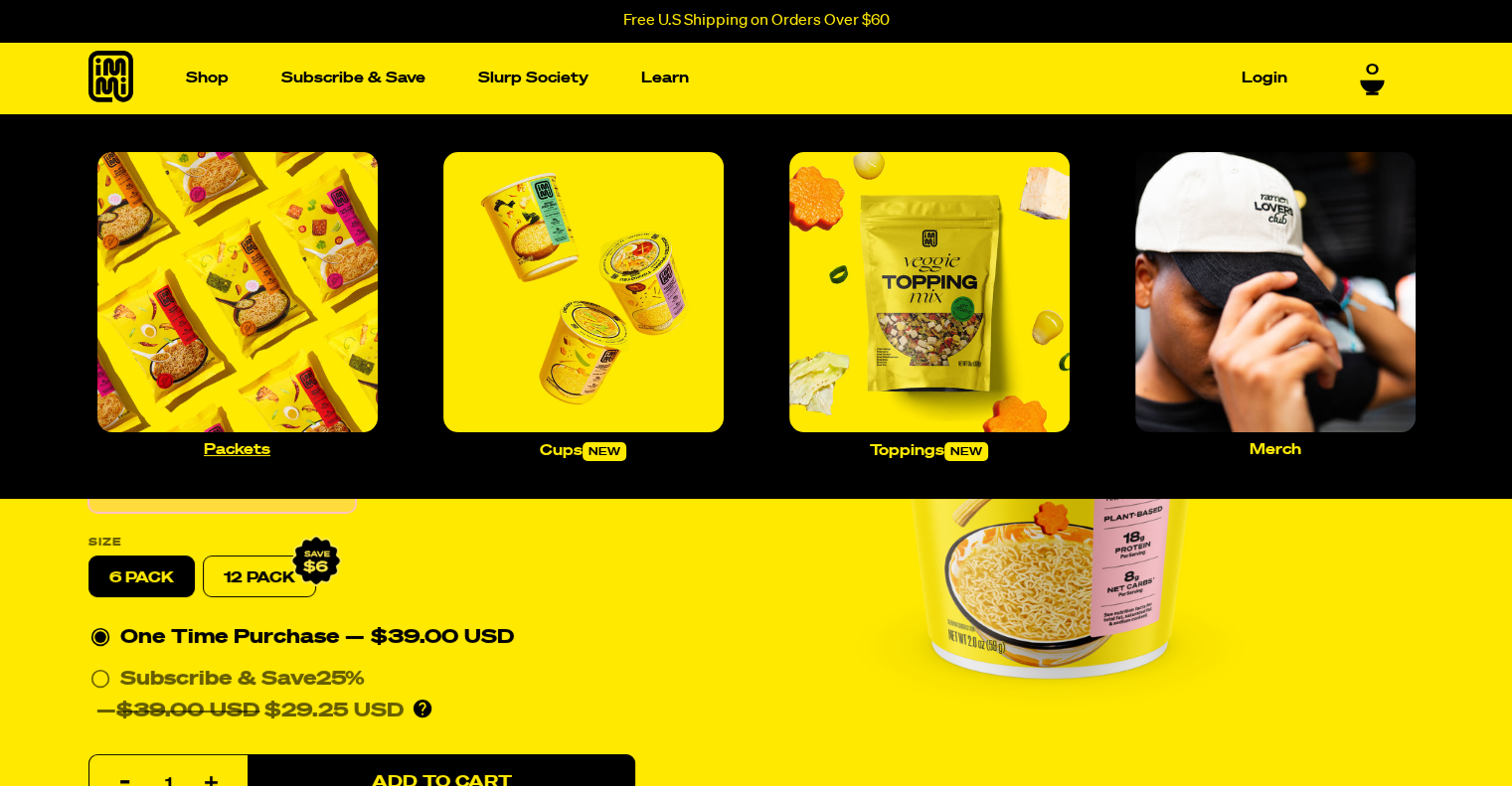 click on "Packets" at bounding box center (238, 304) 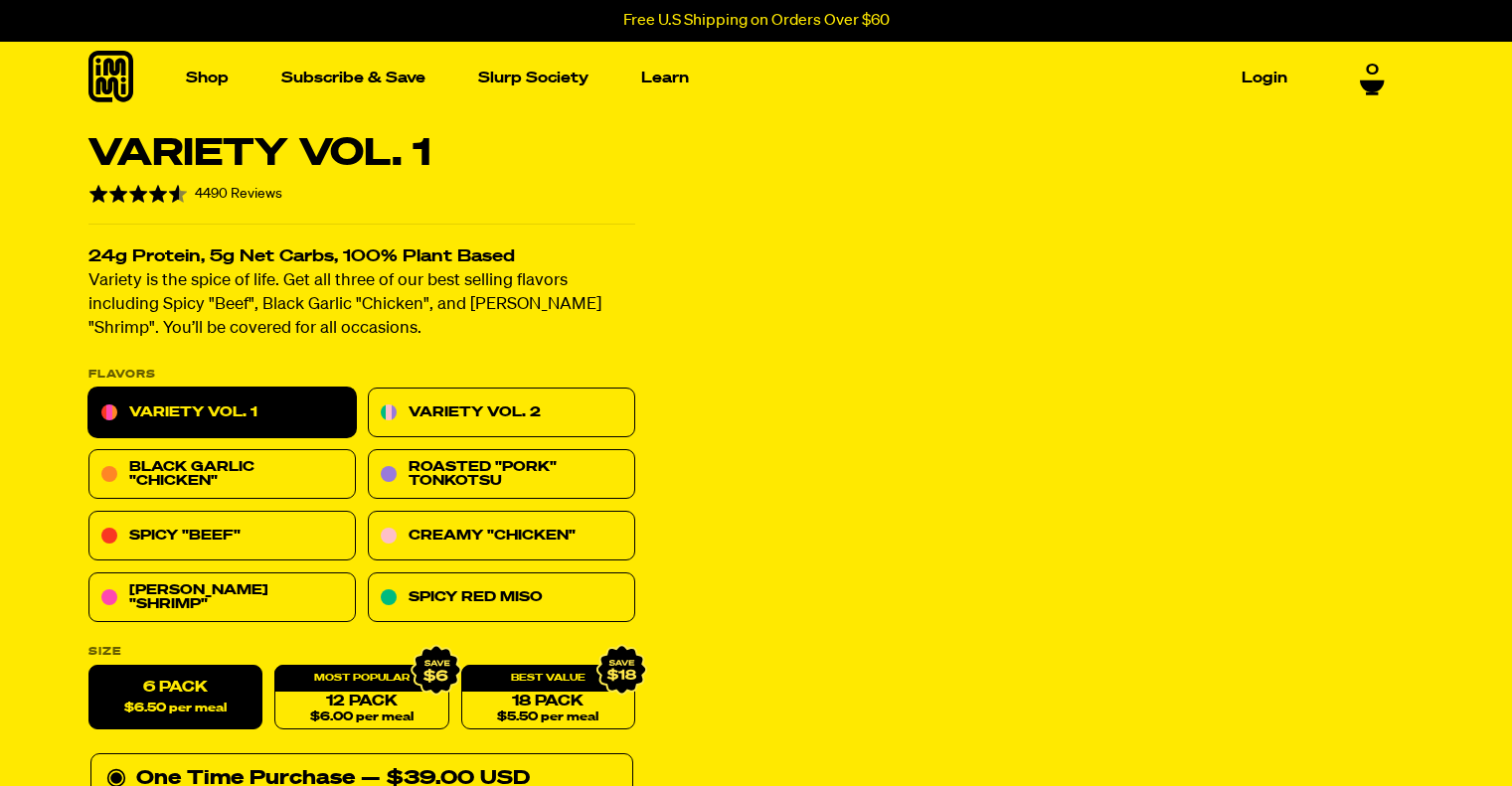 scroll, scrollTop: 0, scrollLeft: 0, axis: both 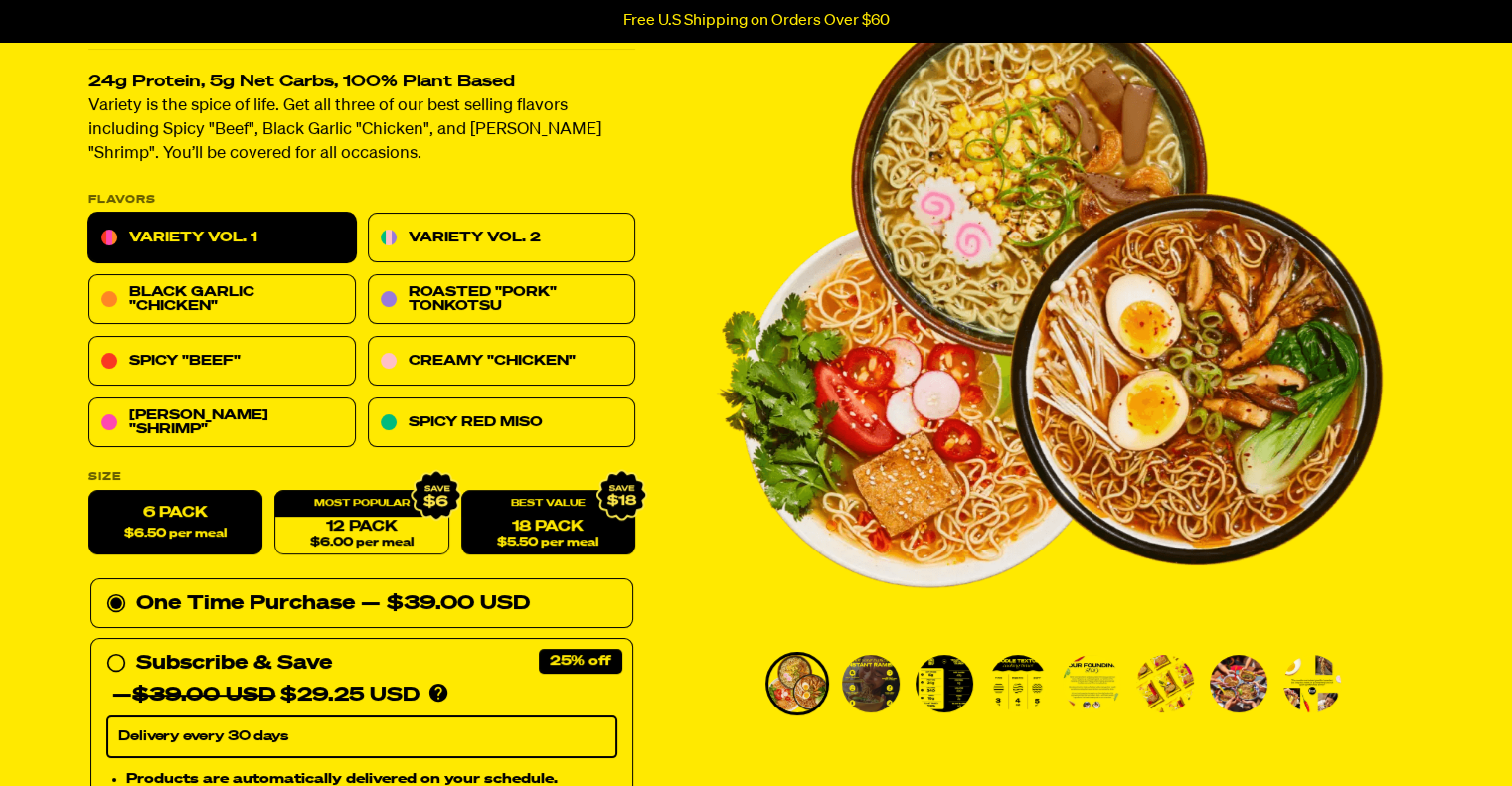click on "18 Pack
$5.50 per meal" at bounding box center (547, 523) 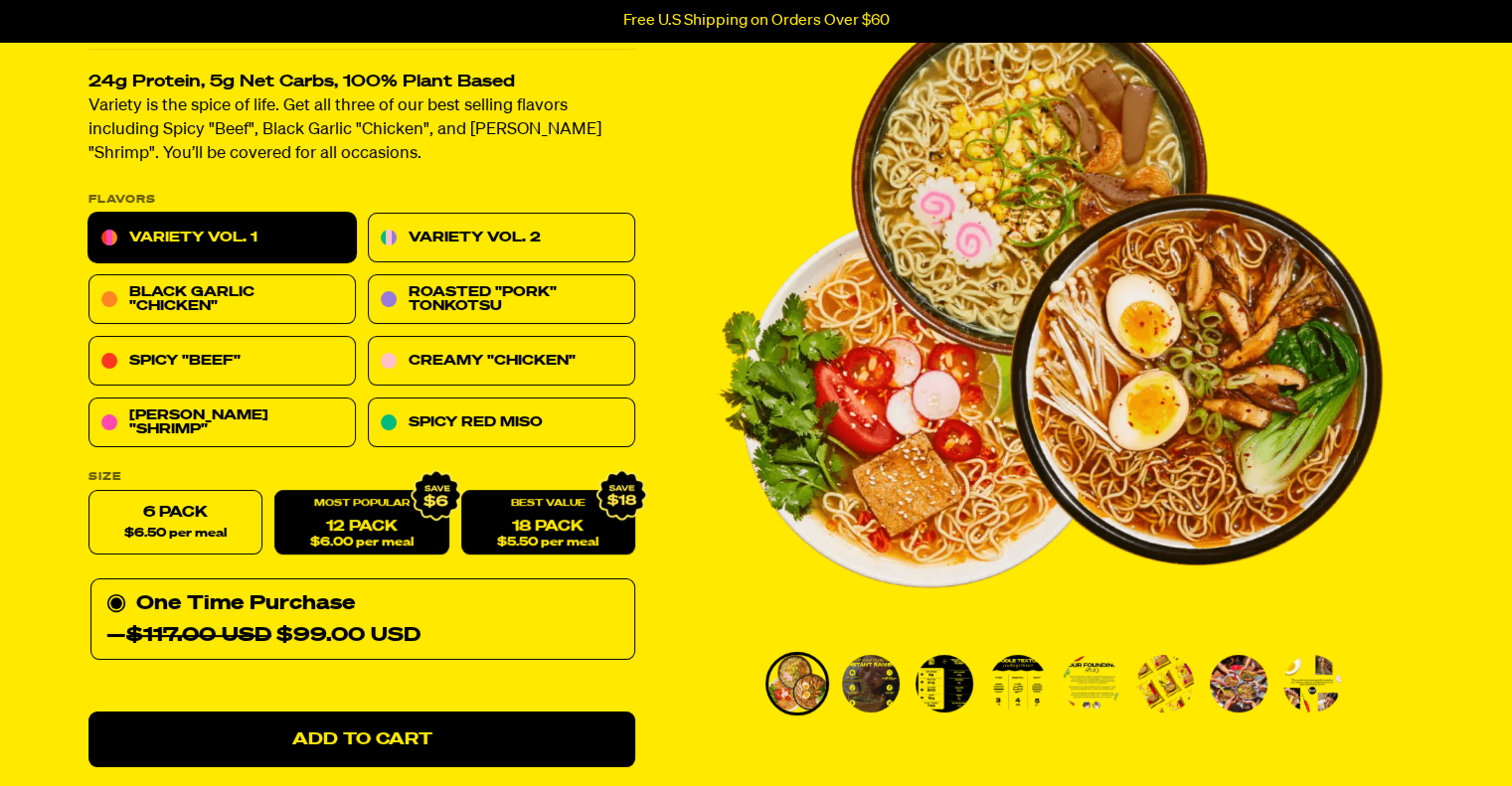 click on "12 Pack
$6.00 per meal" at bounding box center [361, 523] 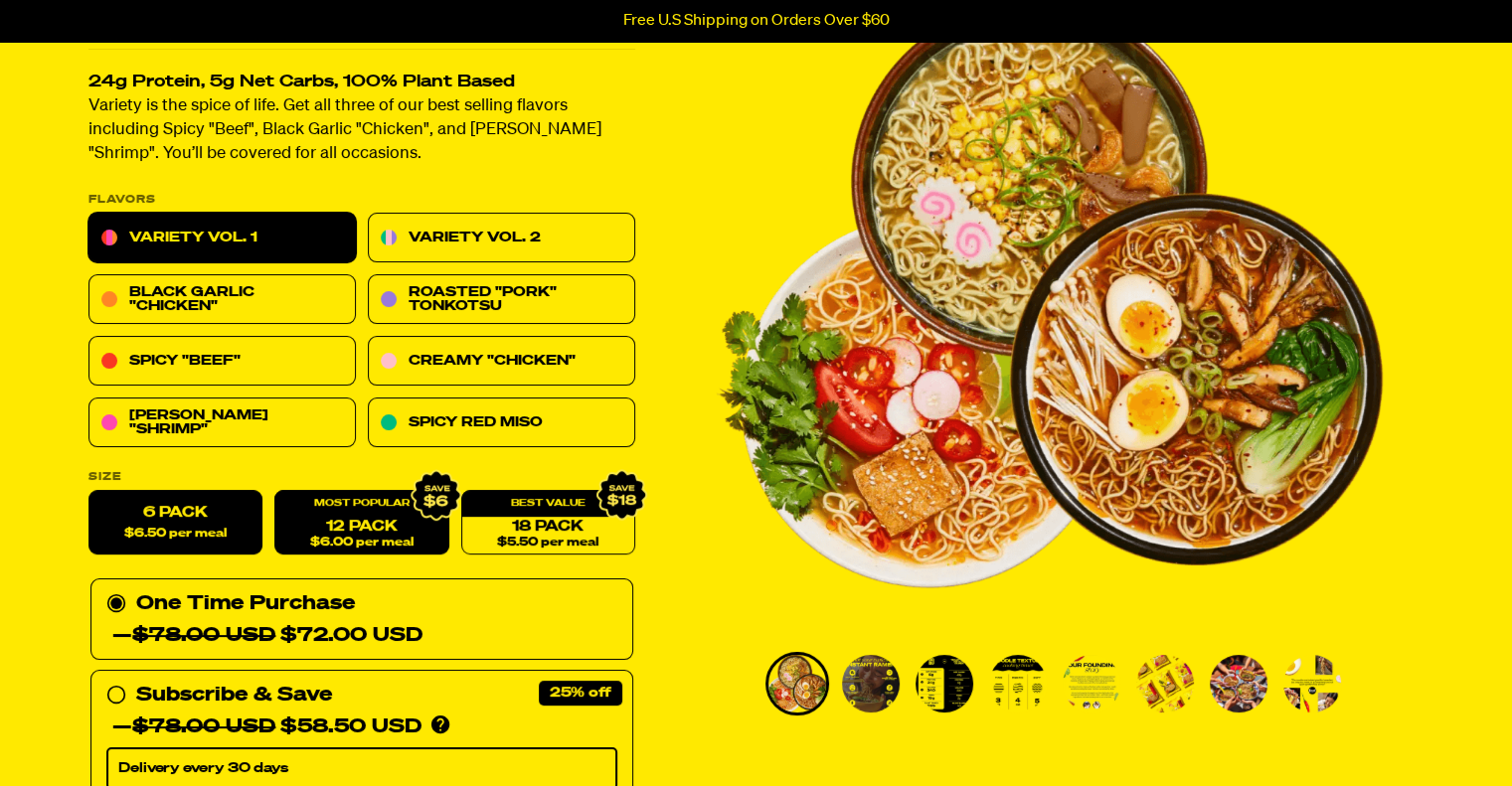 click on "6 Pack $6.50 per meal" at bounding box center [175, 523] 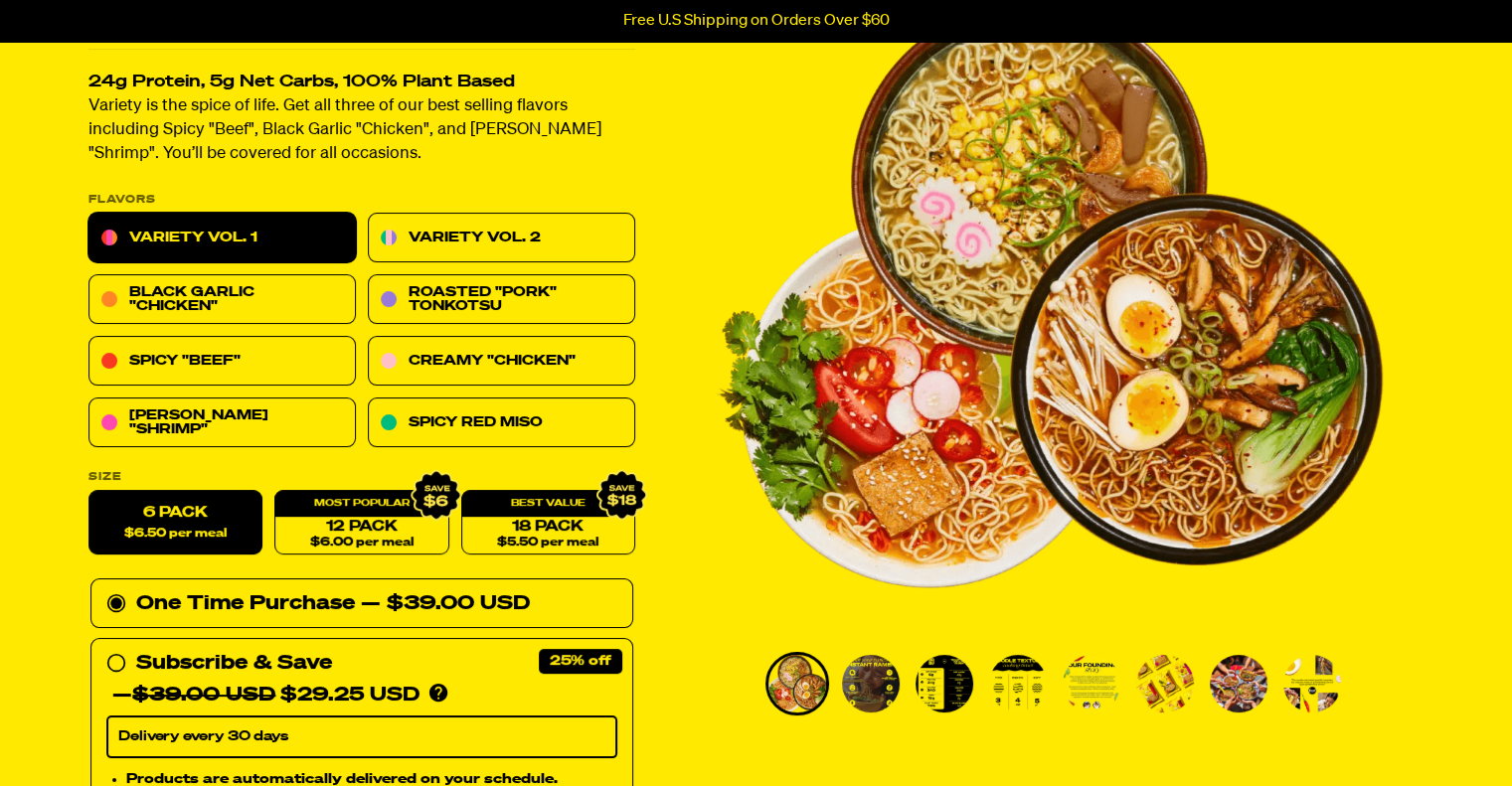 scroll, scrollTop: 0, scrollLeft: 0, axis: both 